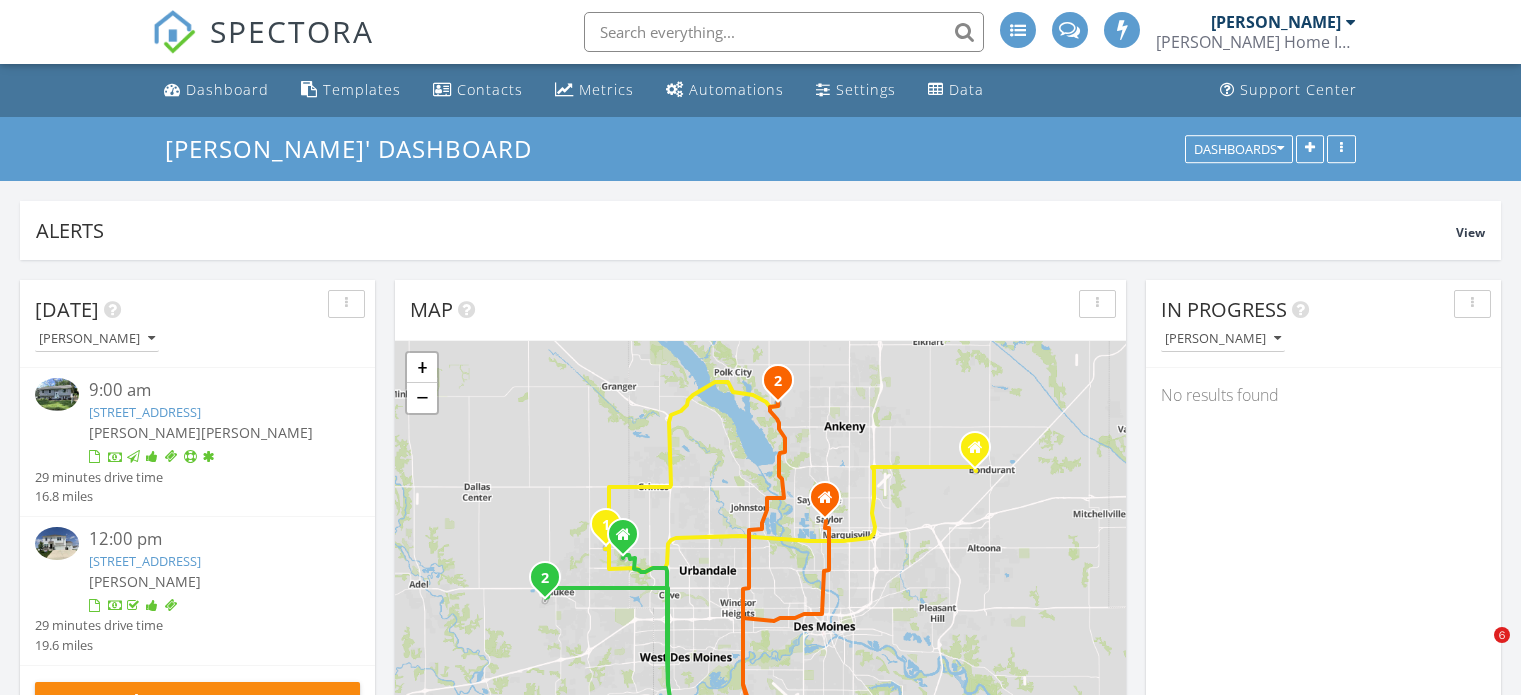 scroll, scrollTop: 0, scrollLeft: 0, axis: both 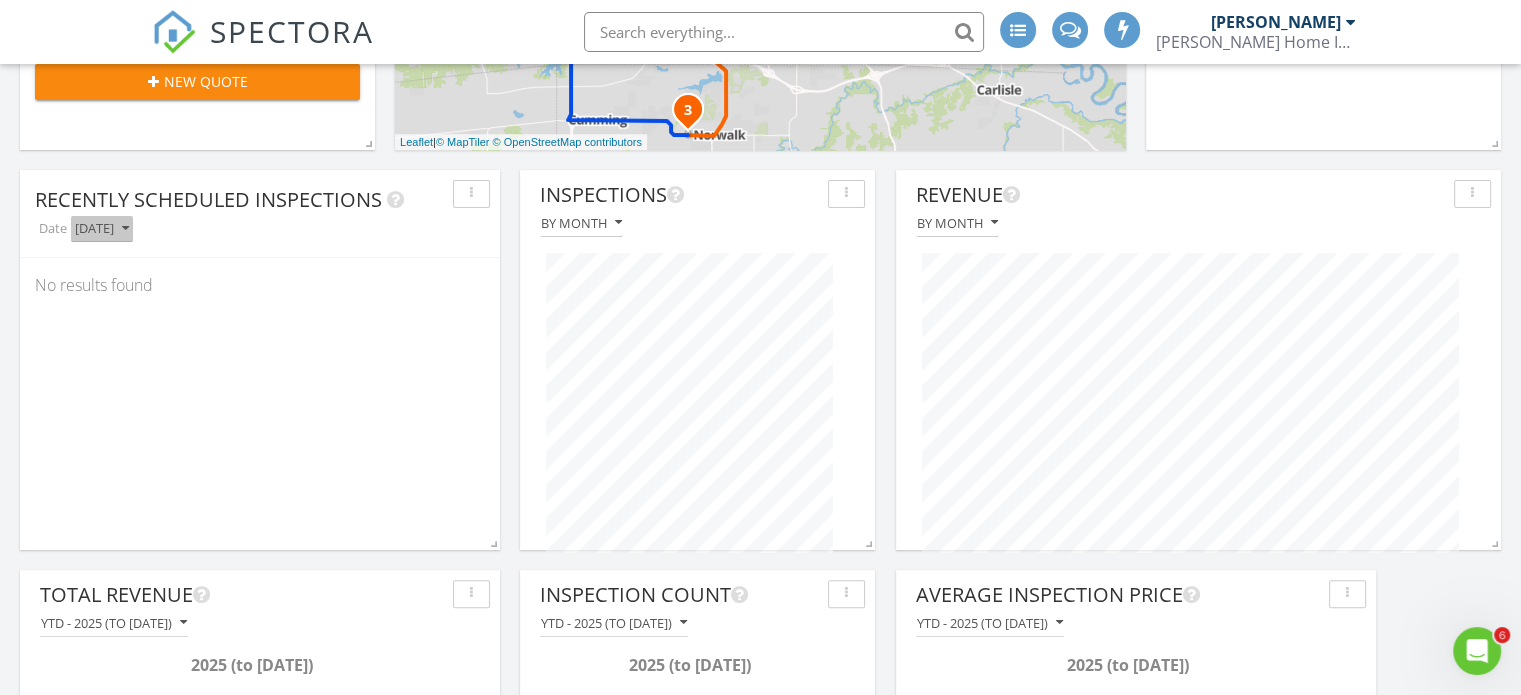 click on "[DATE]" at bounding box center (102, 229) 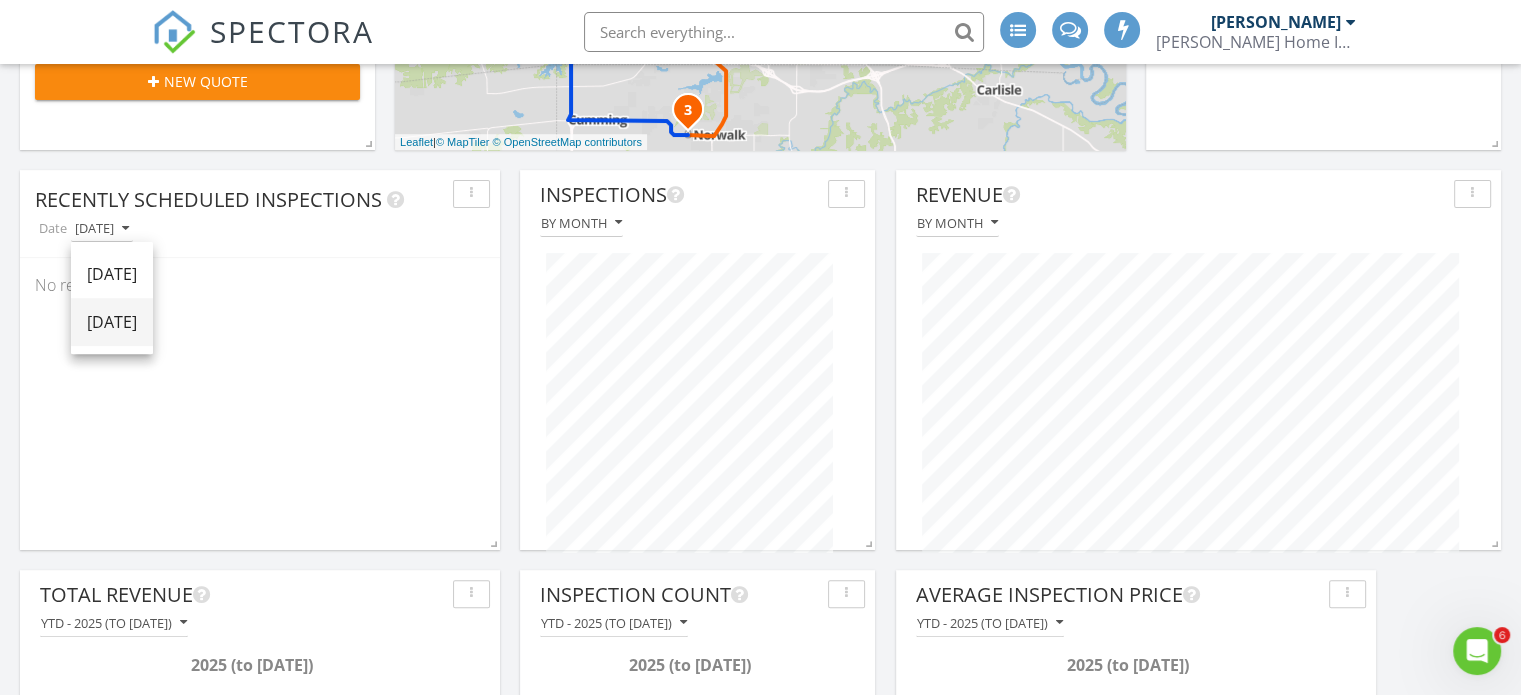 click on "[DATE]" at bounding box center [112, 322] 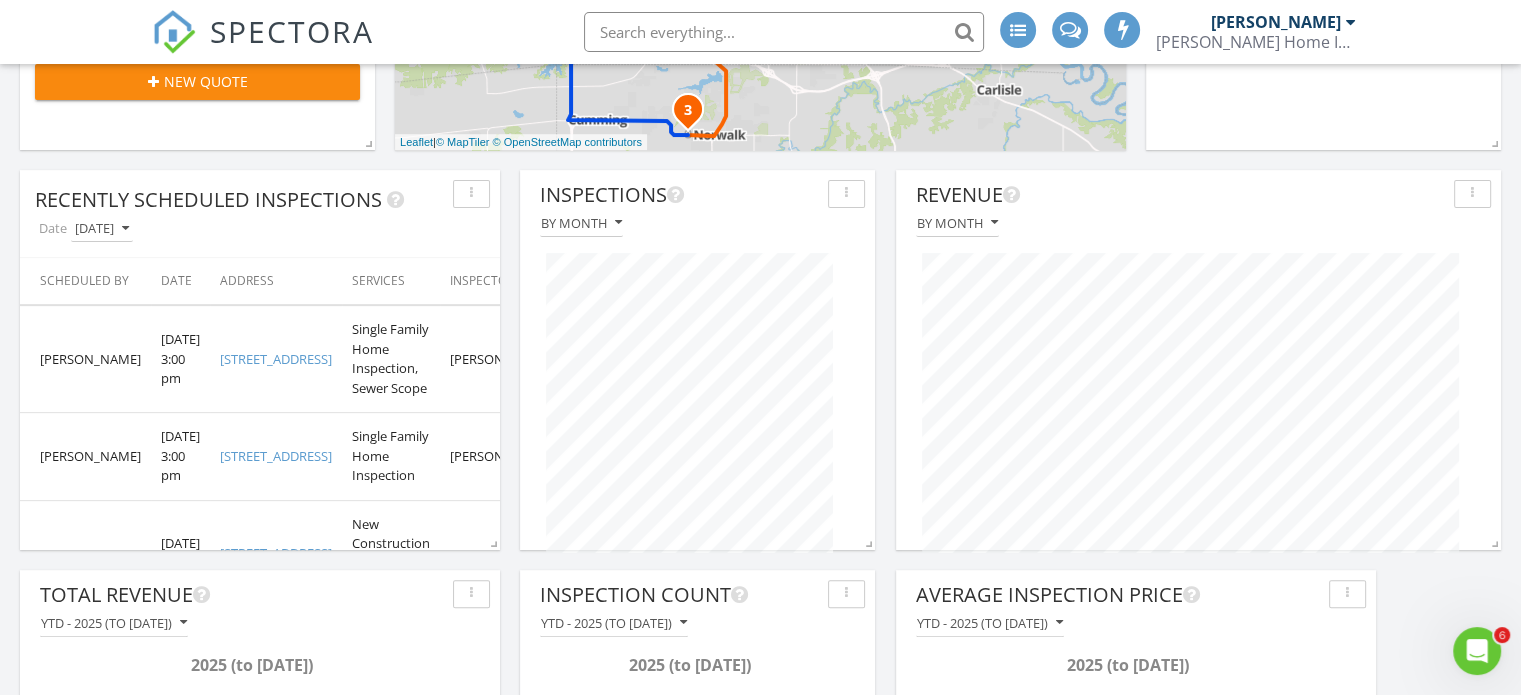 click on "[DATE]" at bounding box center [102, 228] 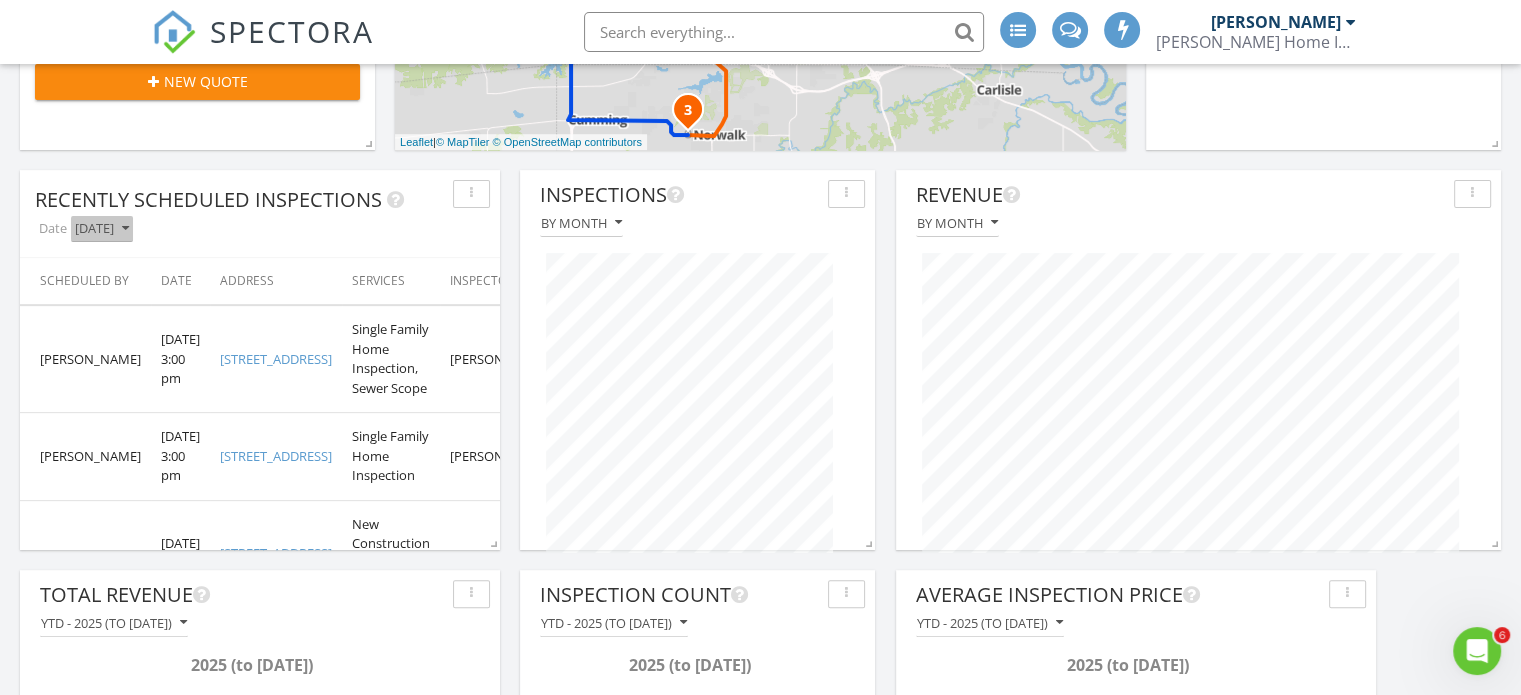 click on "[DATE]" at bounding box center (102, 229) 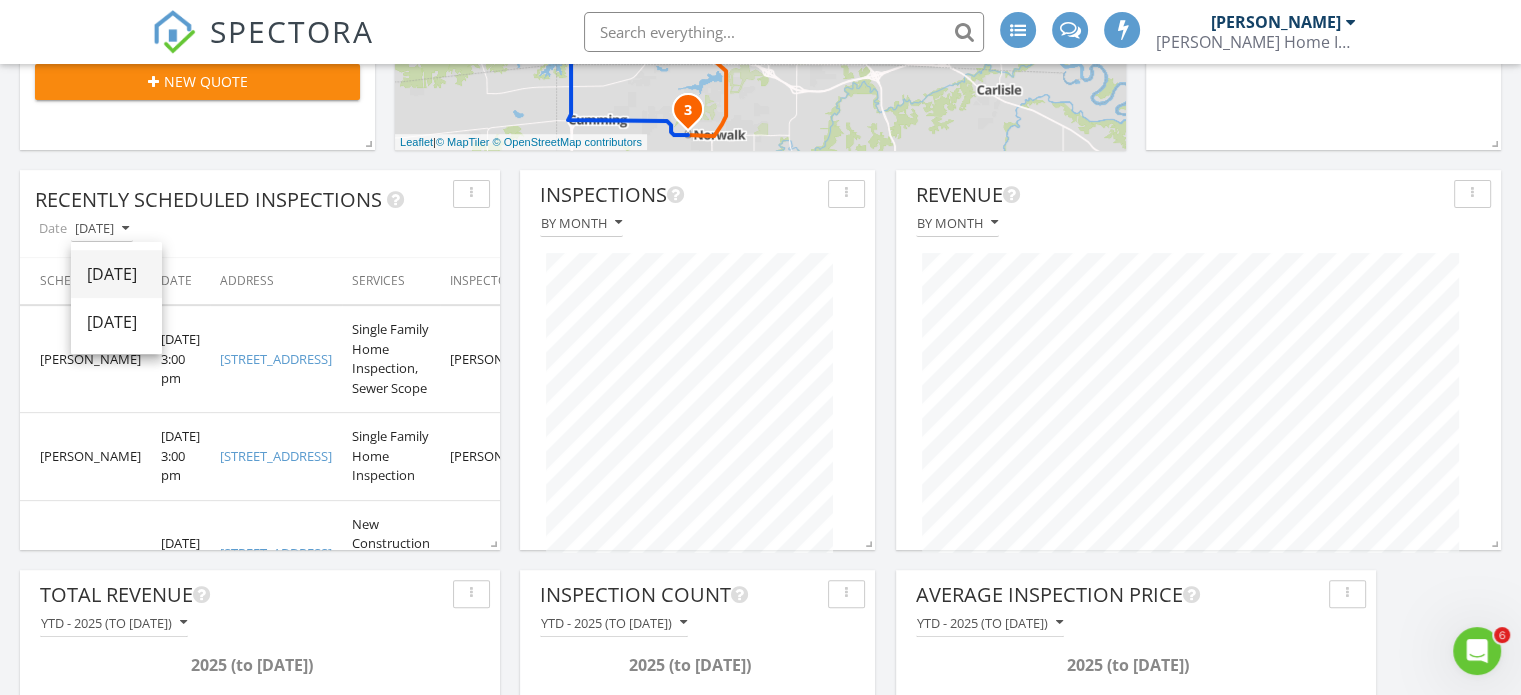 click on "[DATE]" at bounding box center (116, 274) 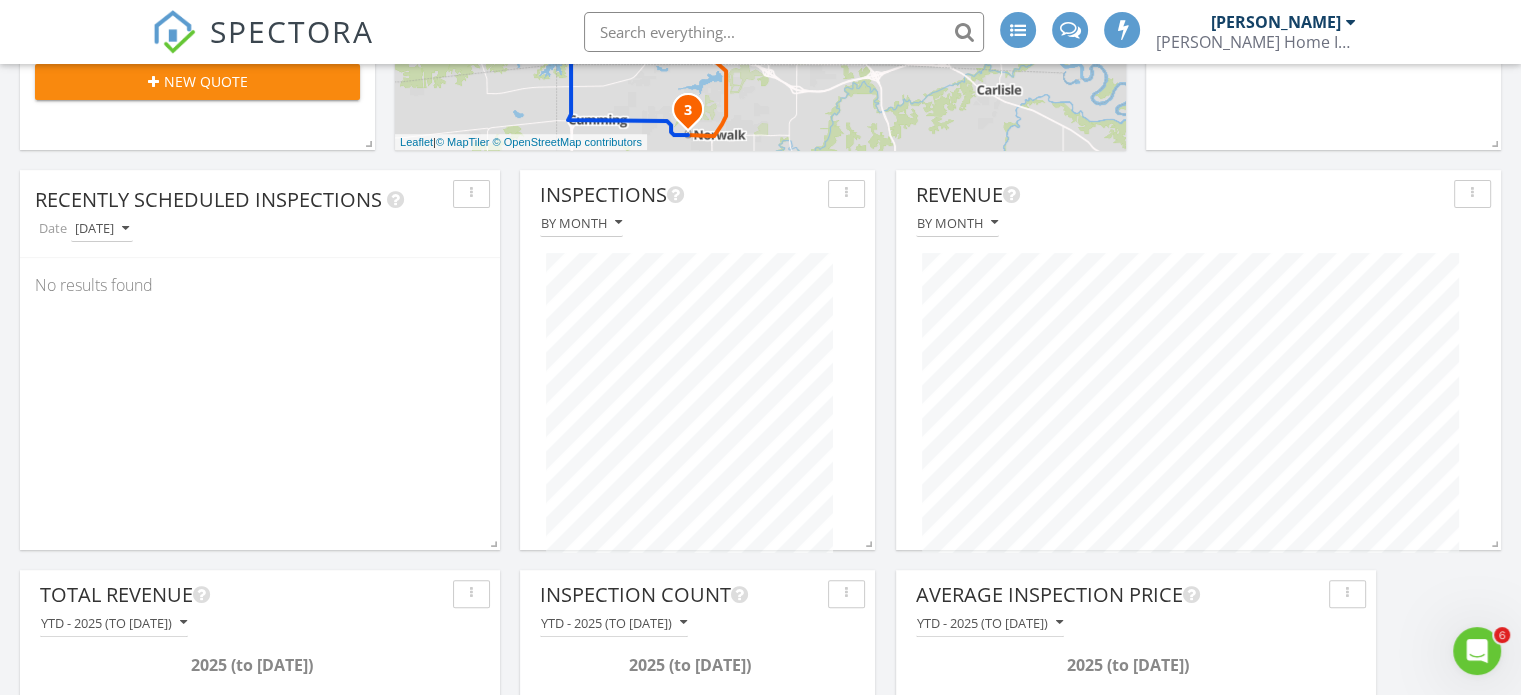 click on "[DATE]
[PERSON_NAME]
9:00 am
[STREET_ADDRESS]
[PERSON_NAME]
31 minutes drive time   17.8 miles       12:00 pm
[STREET_ADDRESS]
[PERSON_NAME]
[PERSON_NAME]
6 minutes drive time   2.1 miles       New Inspection     New Quote         Map               1 2 1 2 3 1 2 1 2 3 + − I [GEOGRAPHIC_DATA] 235 44.7 km, 48 min Head southeast on [GEOGRAPHIC_DATA] 60 m Continue left onto [GEOGRAPHIC_DATA] 300 m Turn right onto [GEOGRAPHIC_DATA] 400 m Turn right onto [GEOGRAPHIC_DATA] 300 m Continue onto [GEOGRAPHIC_DATA] 450 m Turn right onto [GEOGRAPHIC_DATA] 800 m Enter the traffic circle and take the 3rd exit onto [PERSON_NAME][GEOGRAPHIC_DATA] 80 m Exit the traffic circle onto [PERSON_NAME][GEOGRAPHIC_DATA] 2.5 km 700 m Merge left onto I 80 3.5 km 1.5 km 0 m" at bounding box center (760, 1885) 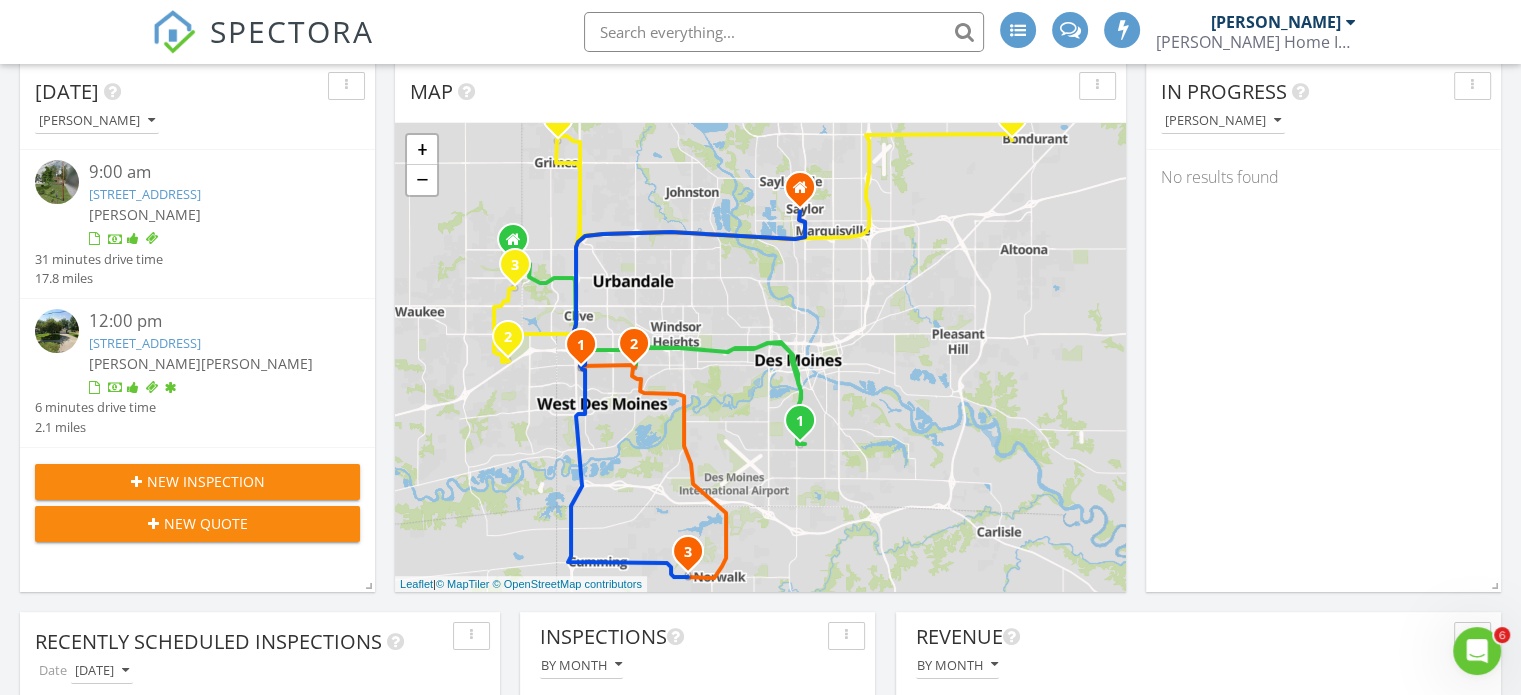 scroll, scrollTop: 0, scrollLeft: 0, axis: both 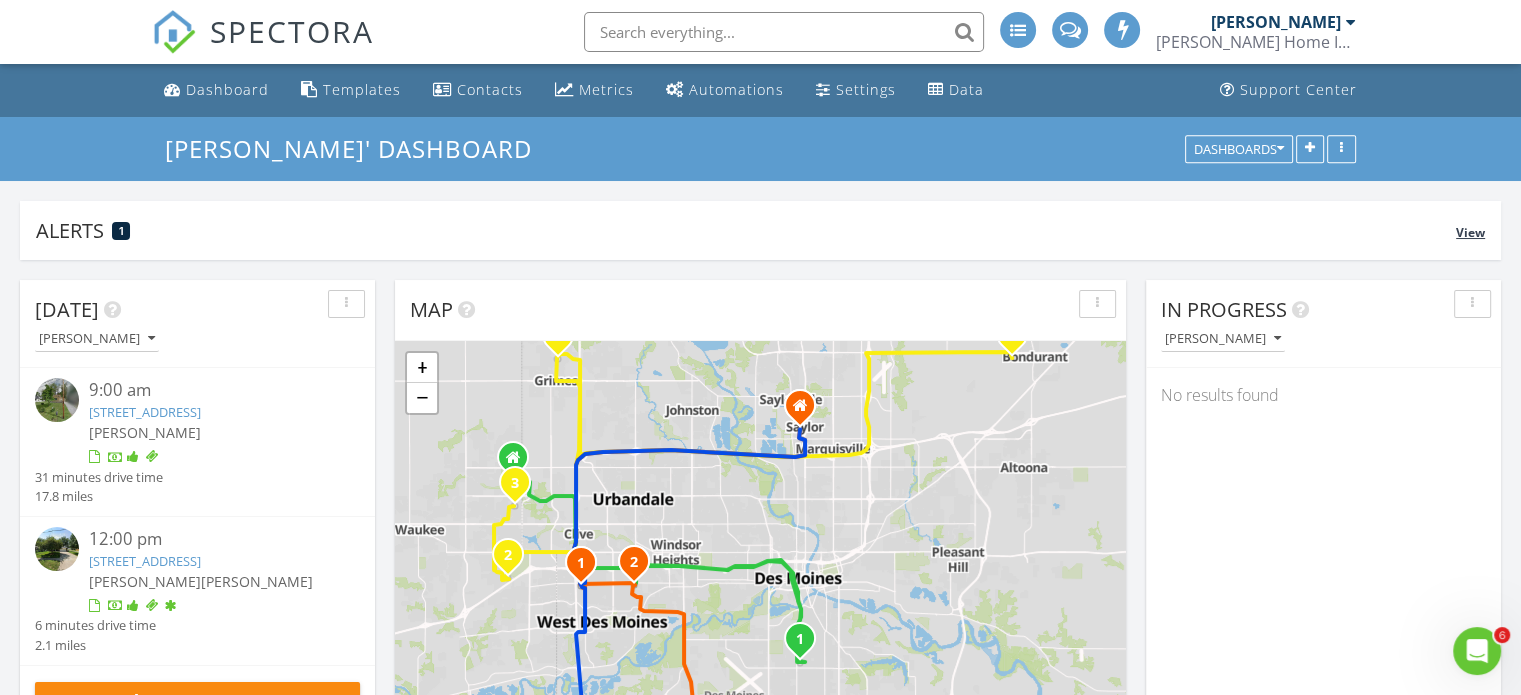click on "Alerts
1" at bounding box center [746, 230] 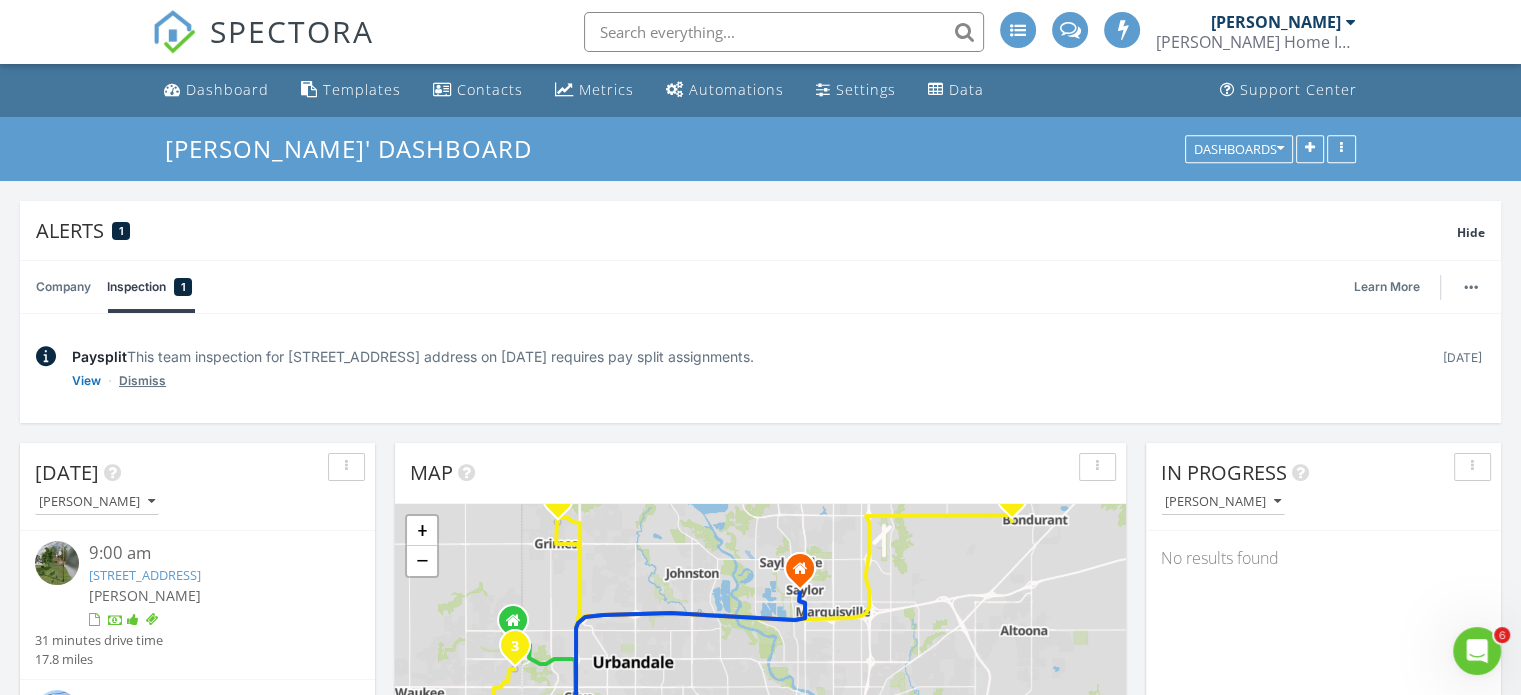 click on "Dismiss" at bounding box center (142, 381) 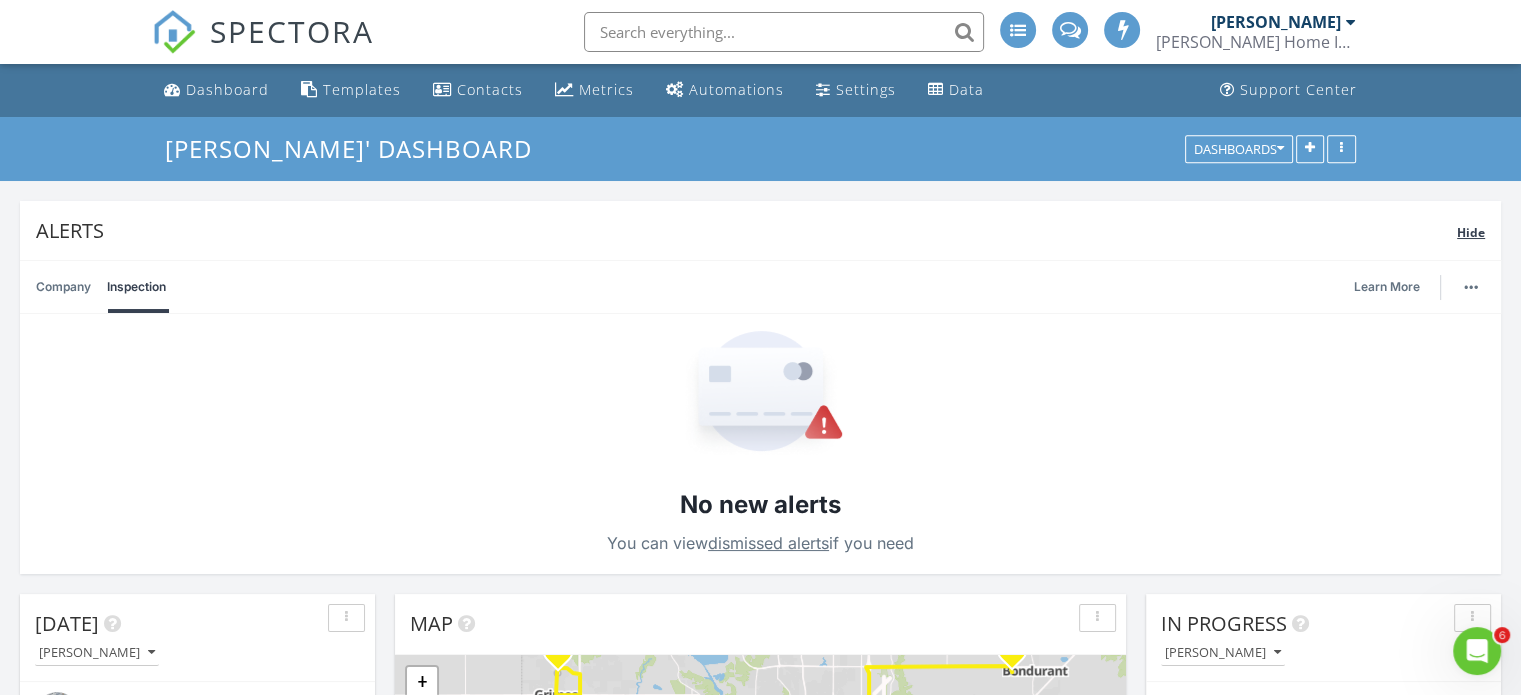 click on "Alerts" at bounding box center (746, 230) 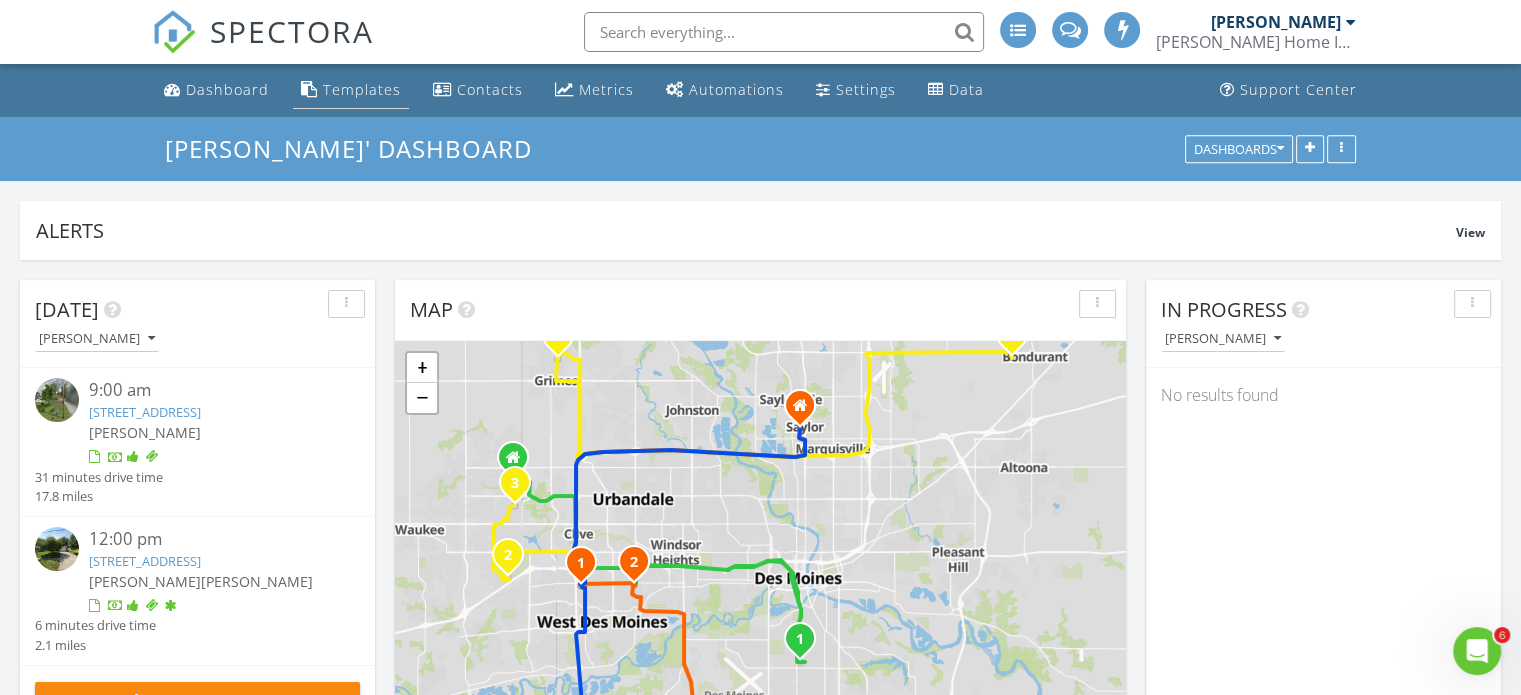 click on "Templates" at bounding box center (362, 89) 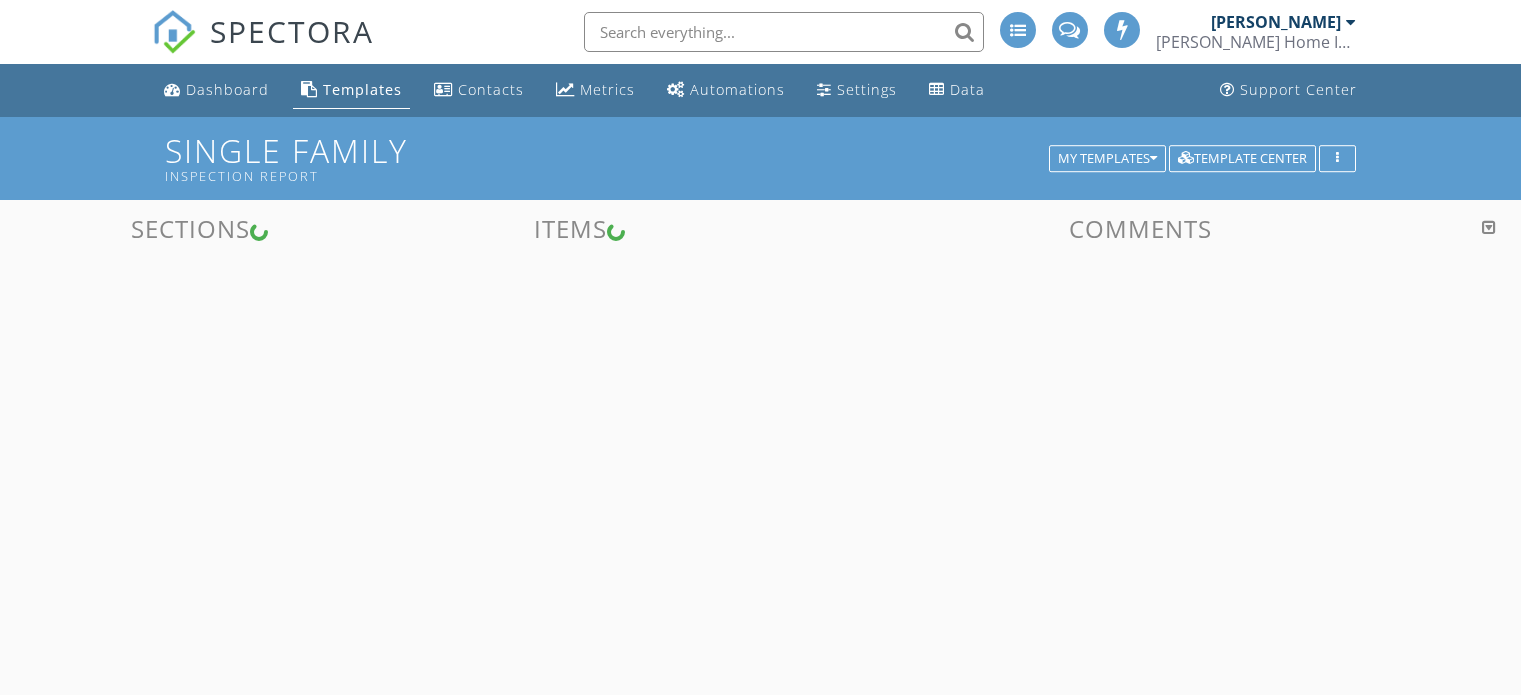 scroll, scrollTop: 0, scrollLeft: 0, axis: both 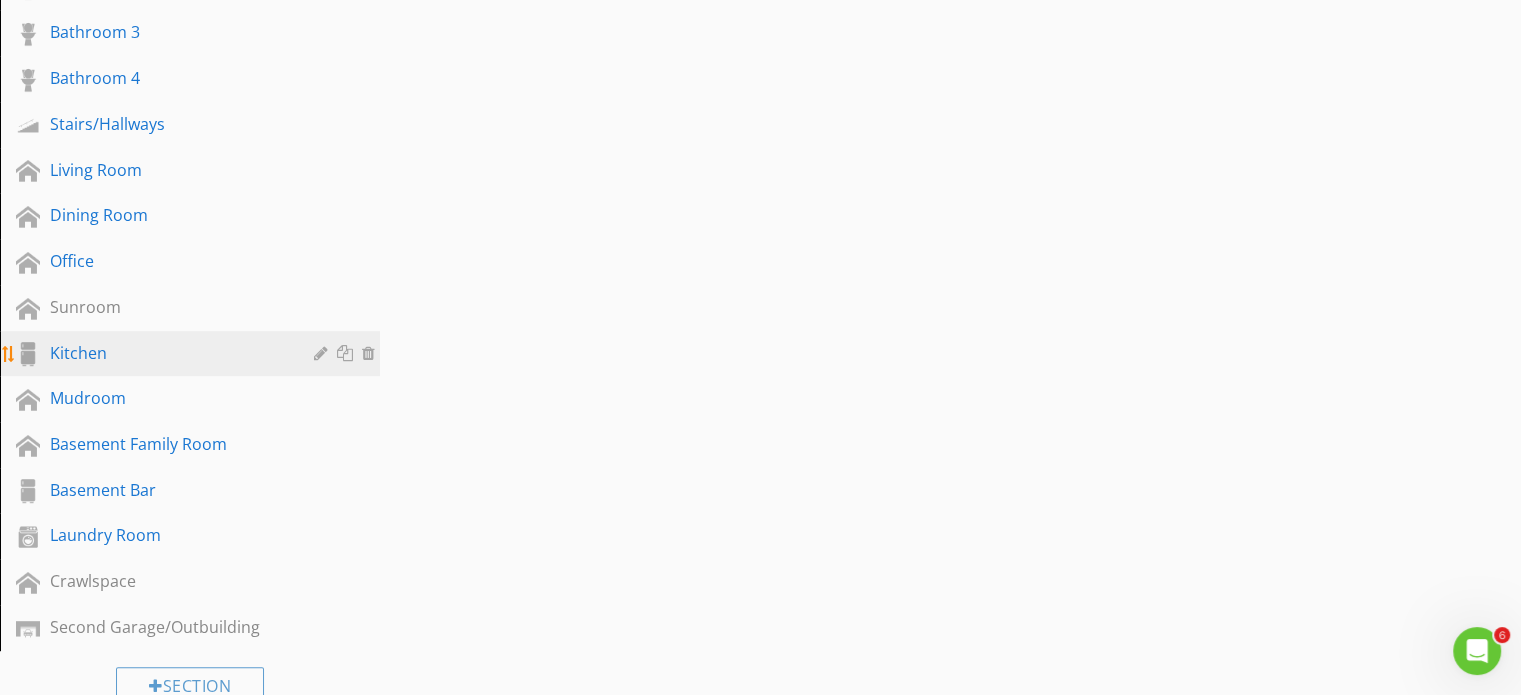 click on "Kitchen" at bounding box center (167, 353) 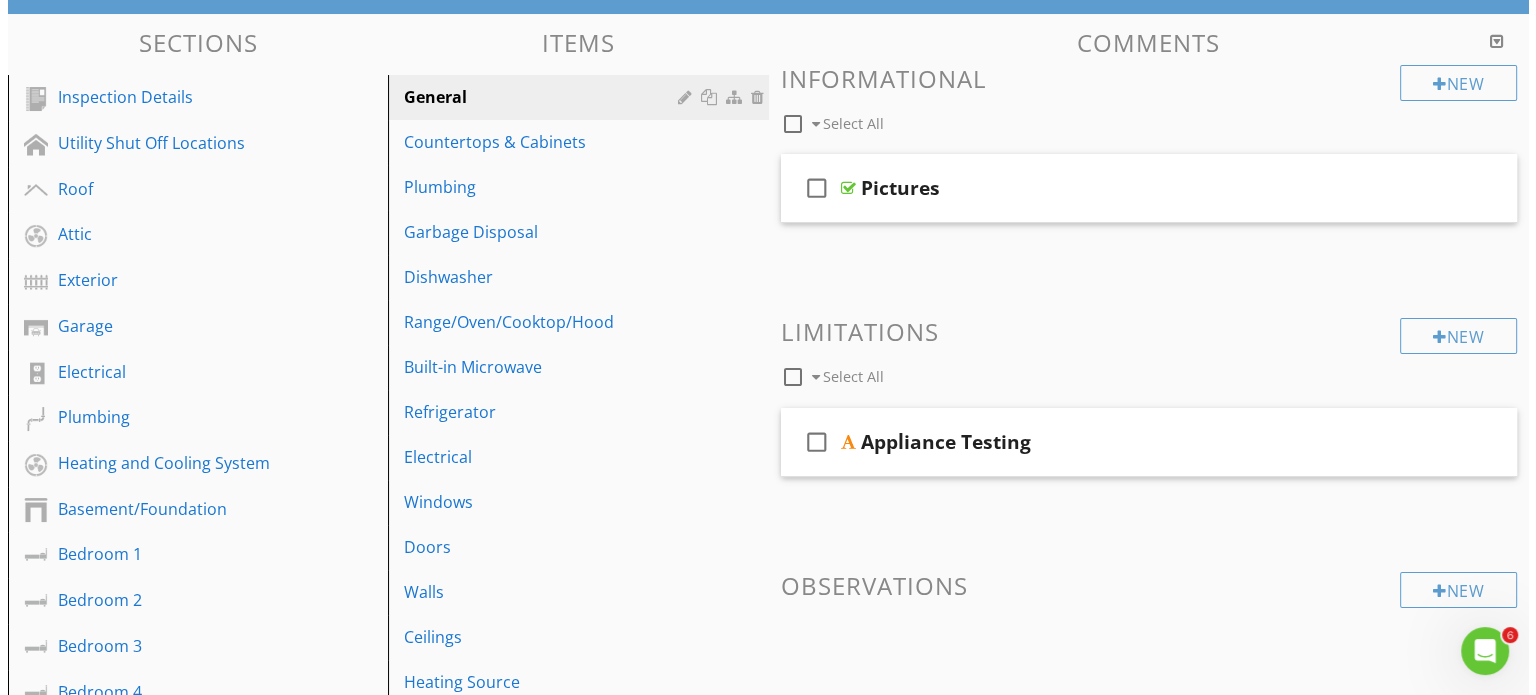 scroll, scrollTop: 164, scrollLeft: 0, axis: vertical 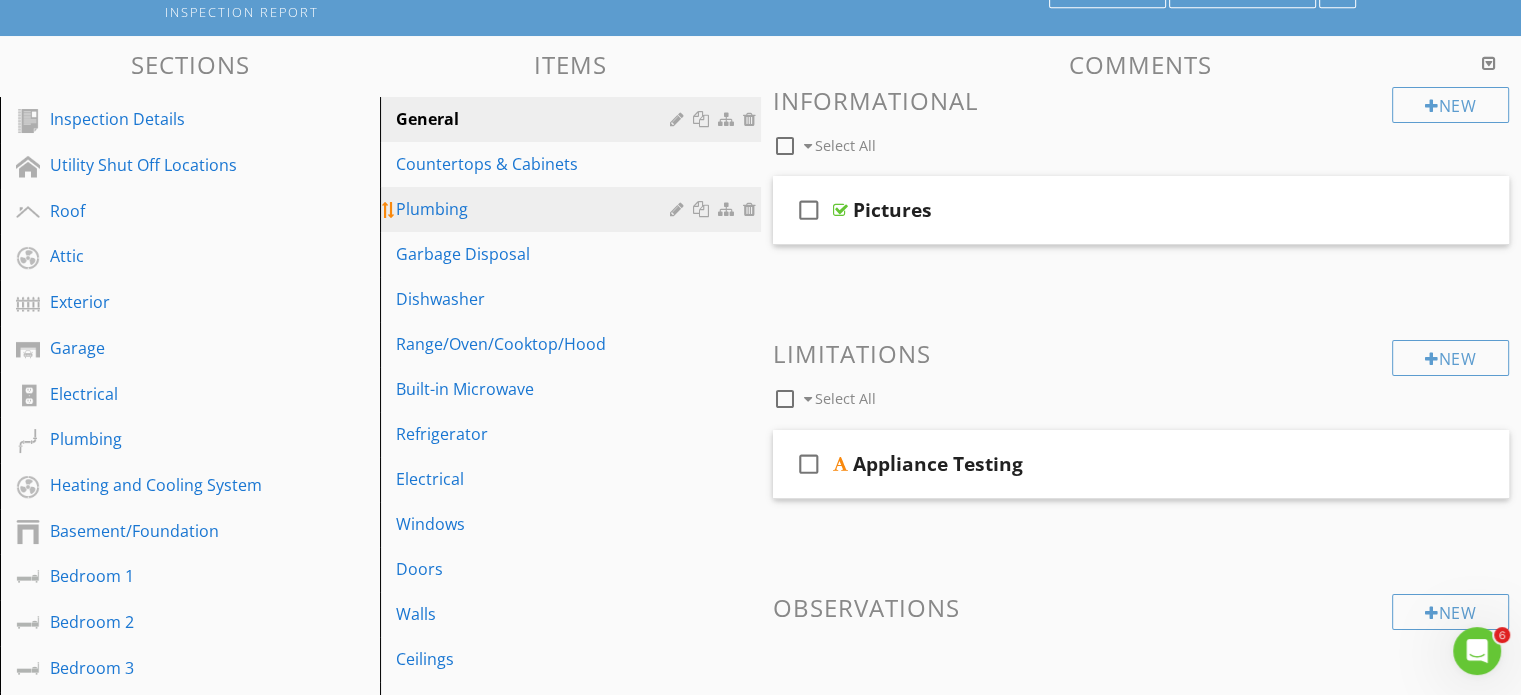 click at bounding box center (703, 209) 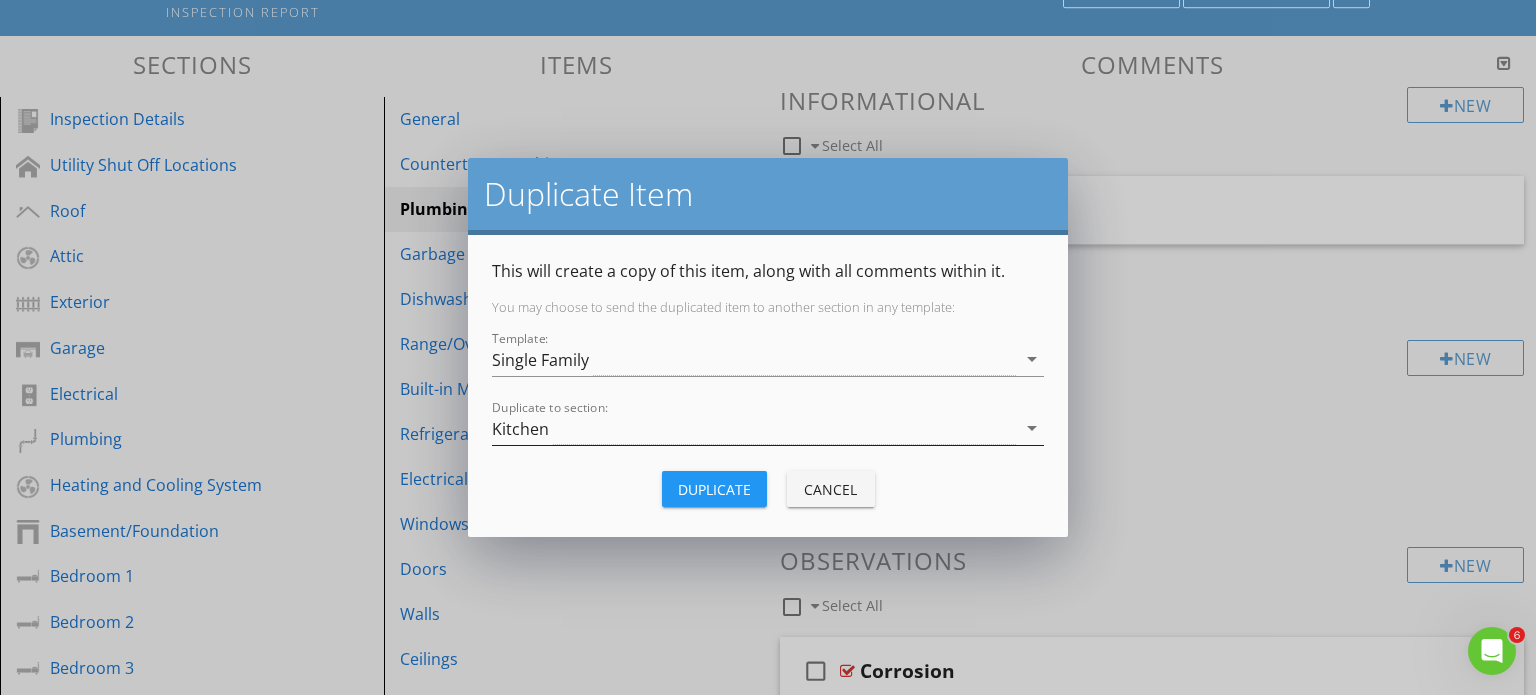 click on "Kitchen" at bounding box center (754, 428) 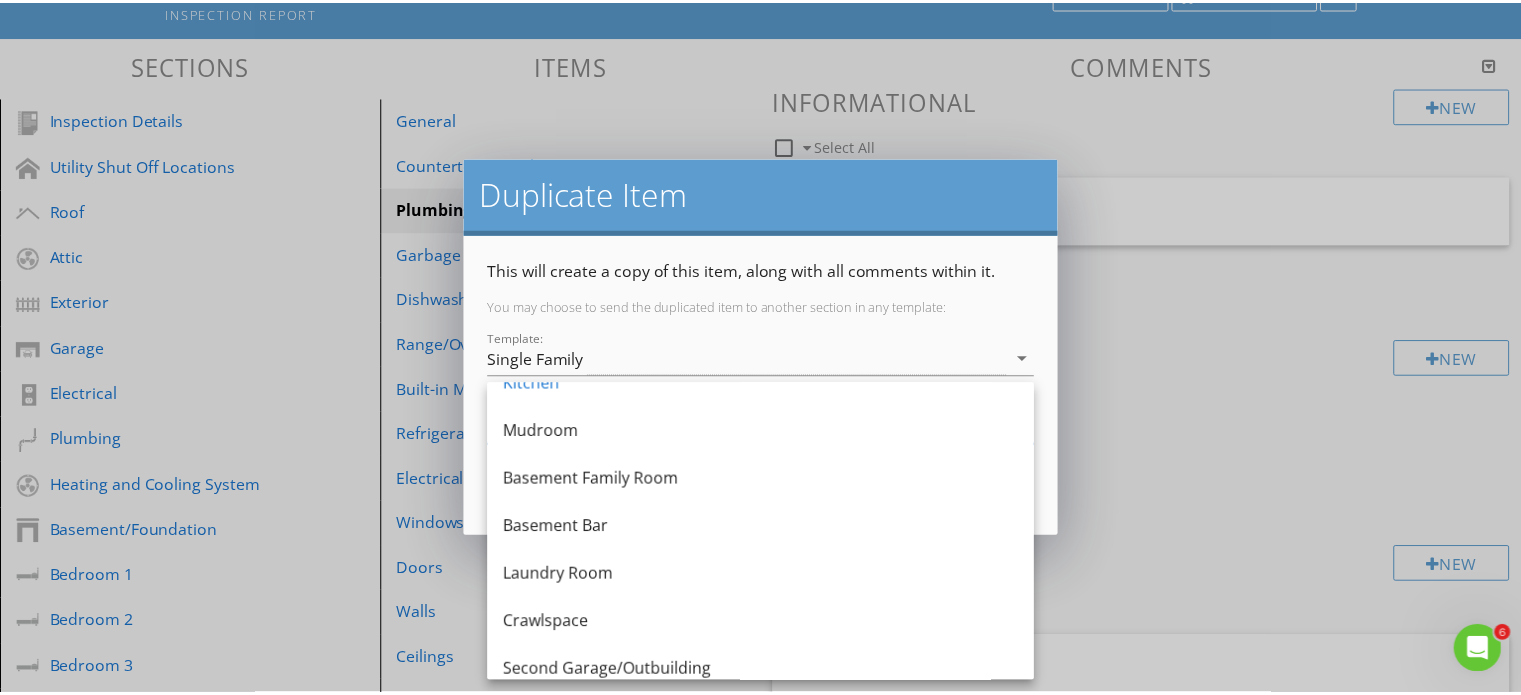 scroll, scrollTop: 1188, scrollLeft: 0, axis: vertical 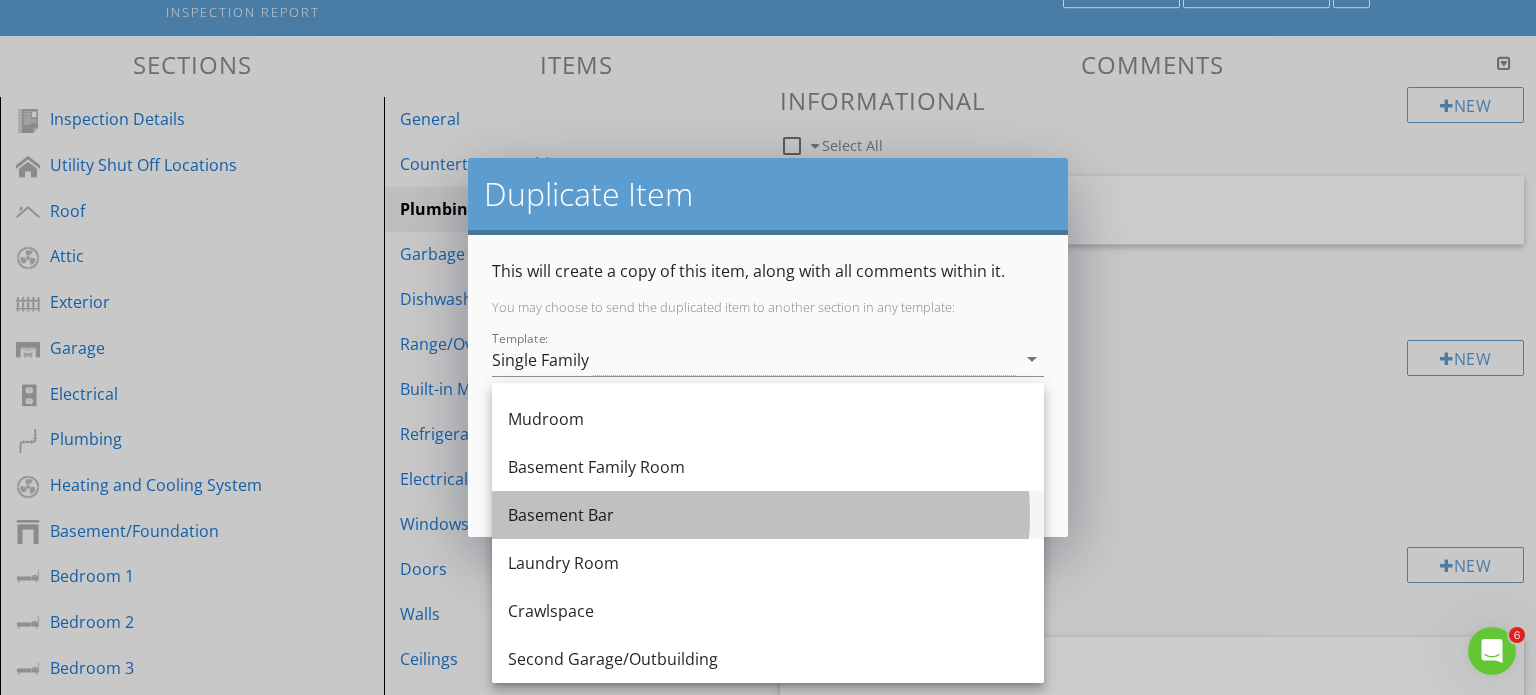 click on "Basement Bar" at bounding box center (768, 515) 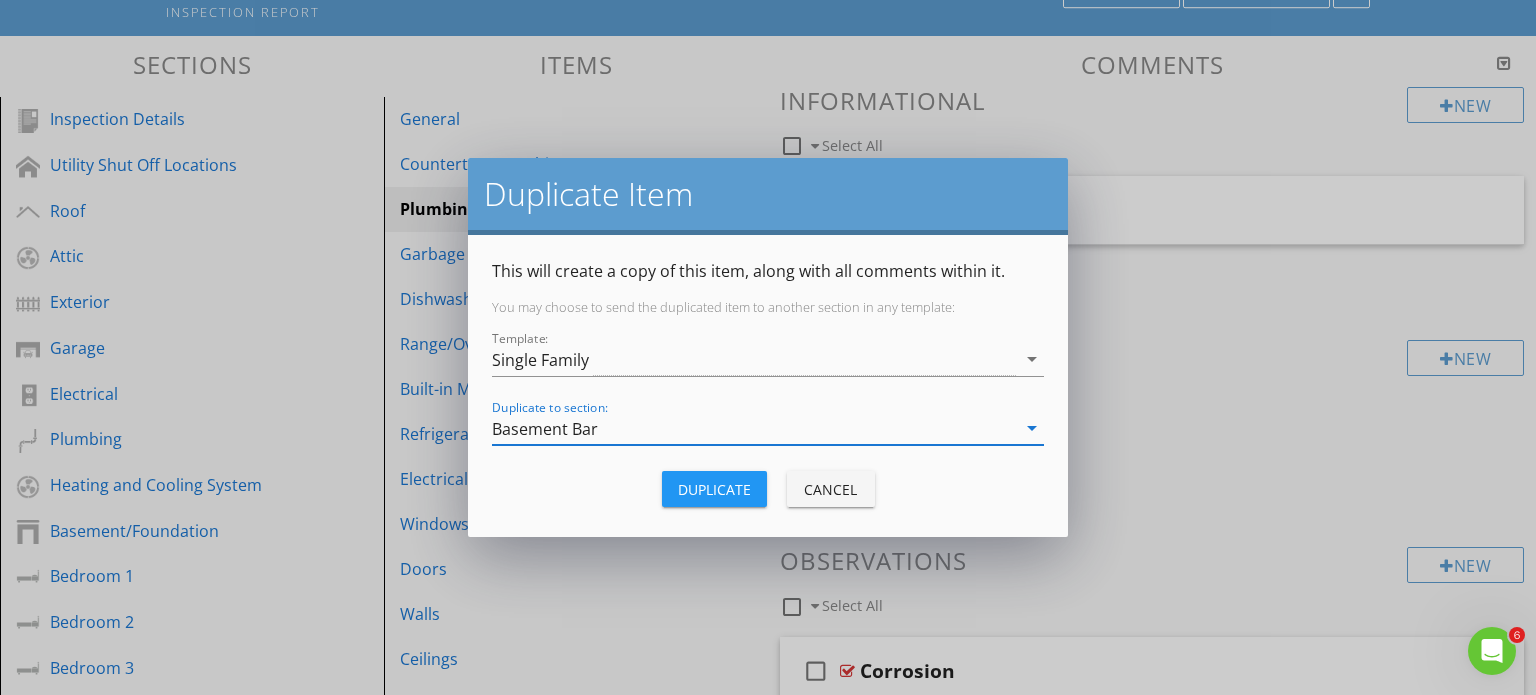 click on "Duplicate" at bounding box center [714, 489] 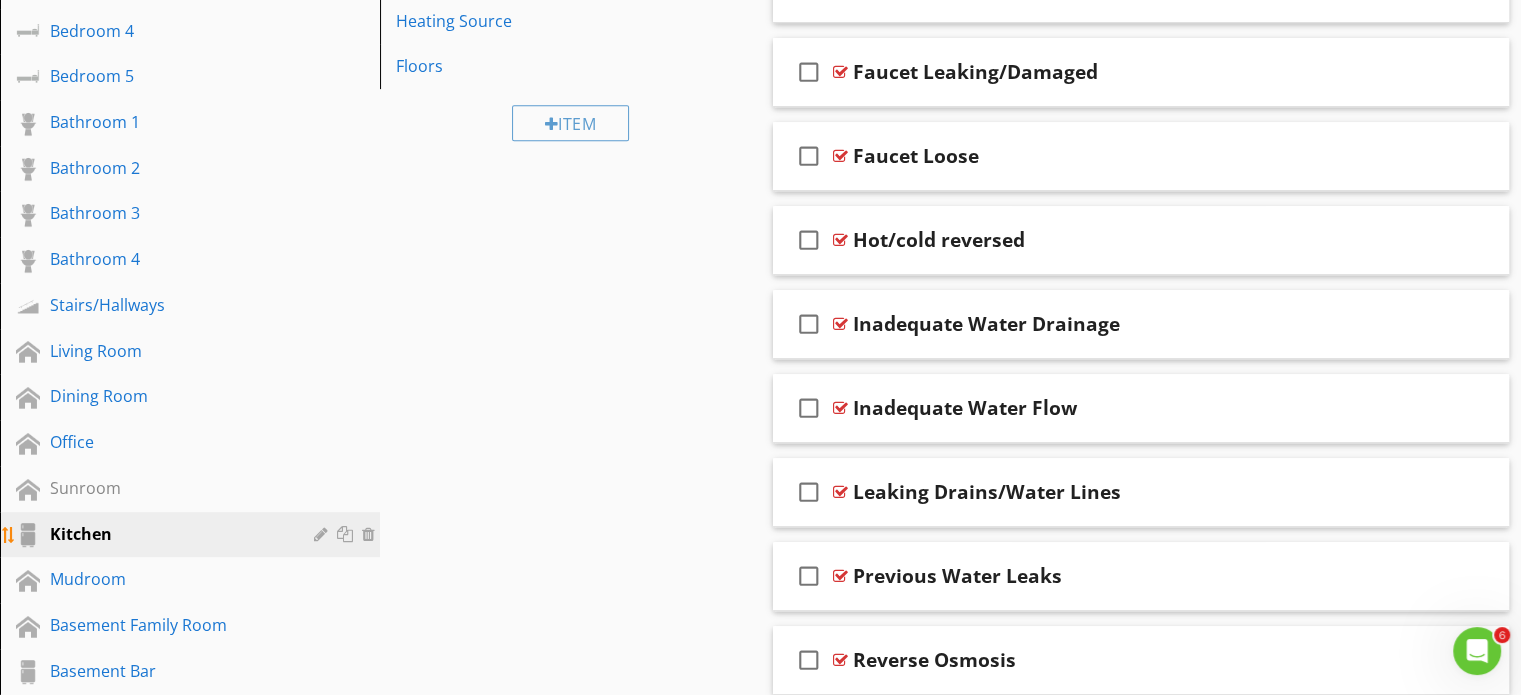 scroll, scrollTop: 848, scrollLeft: 0, axis: vertical 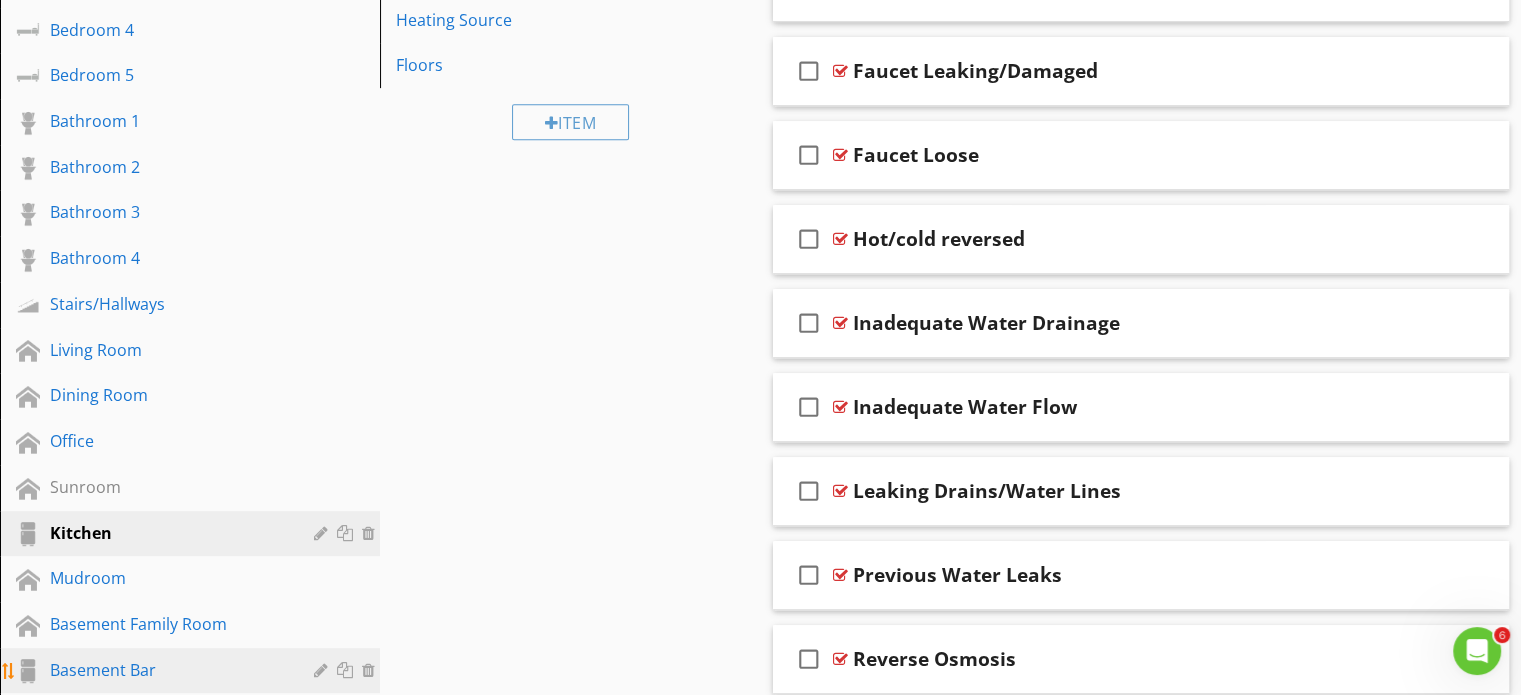 click on "Basement Bar" at bounding box center [167, 670] 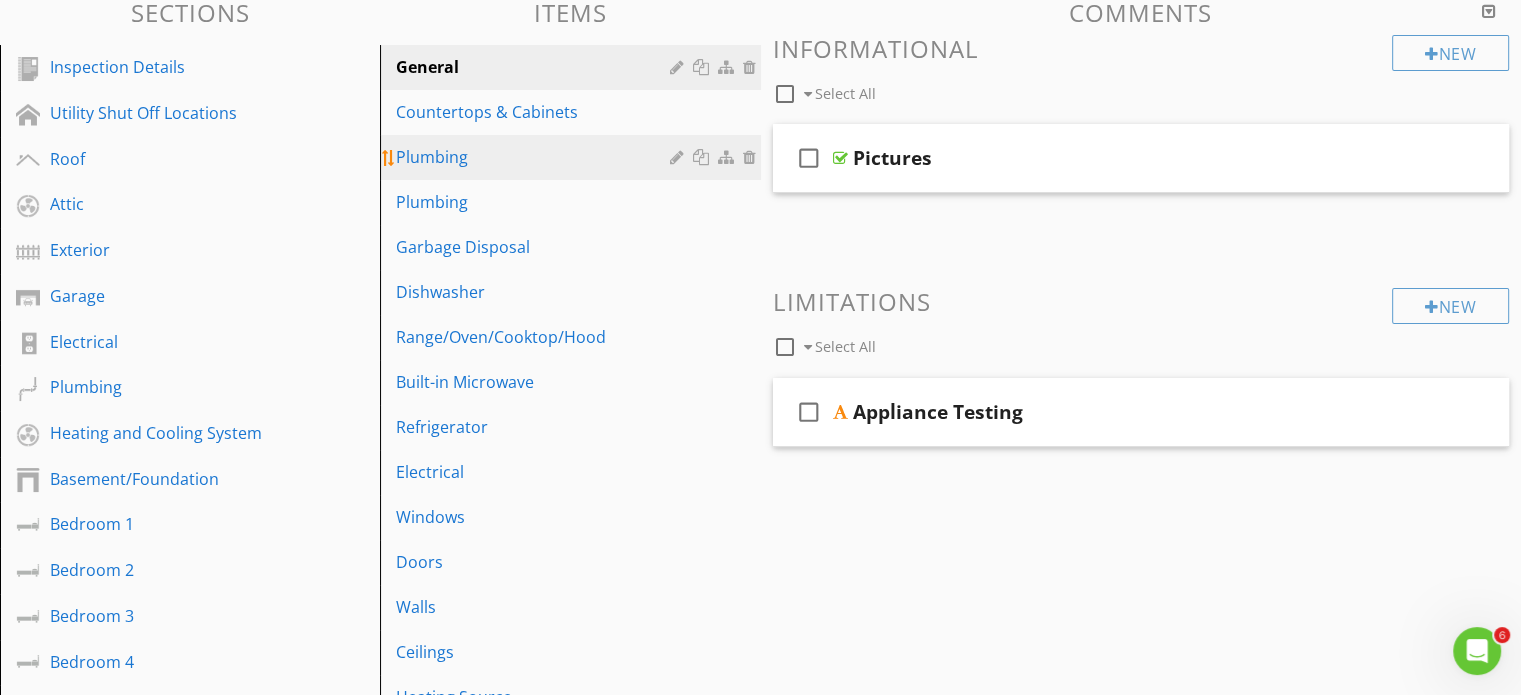 scroll, scrollTop: 215, scrollLeft: 0, axis: vertical 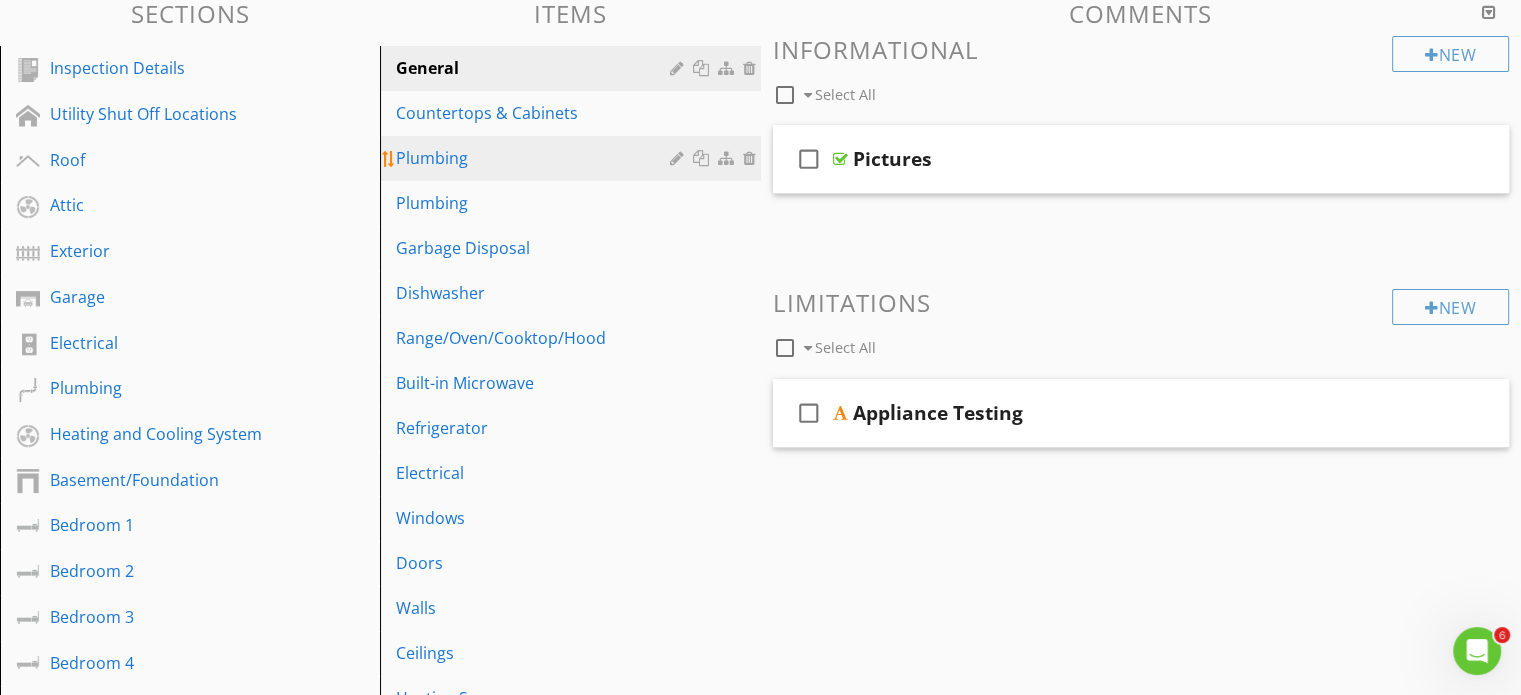 click at bounding box center [752, 158] 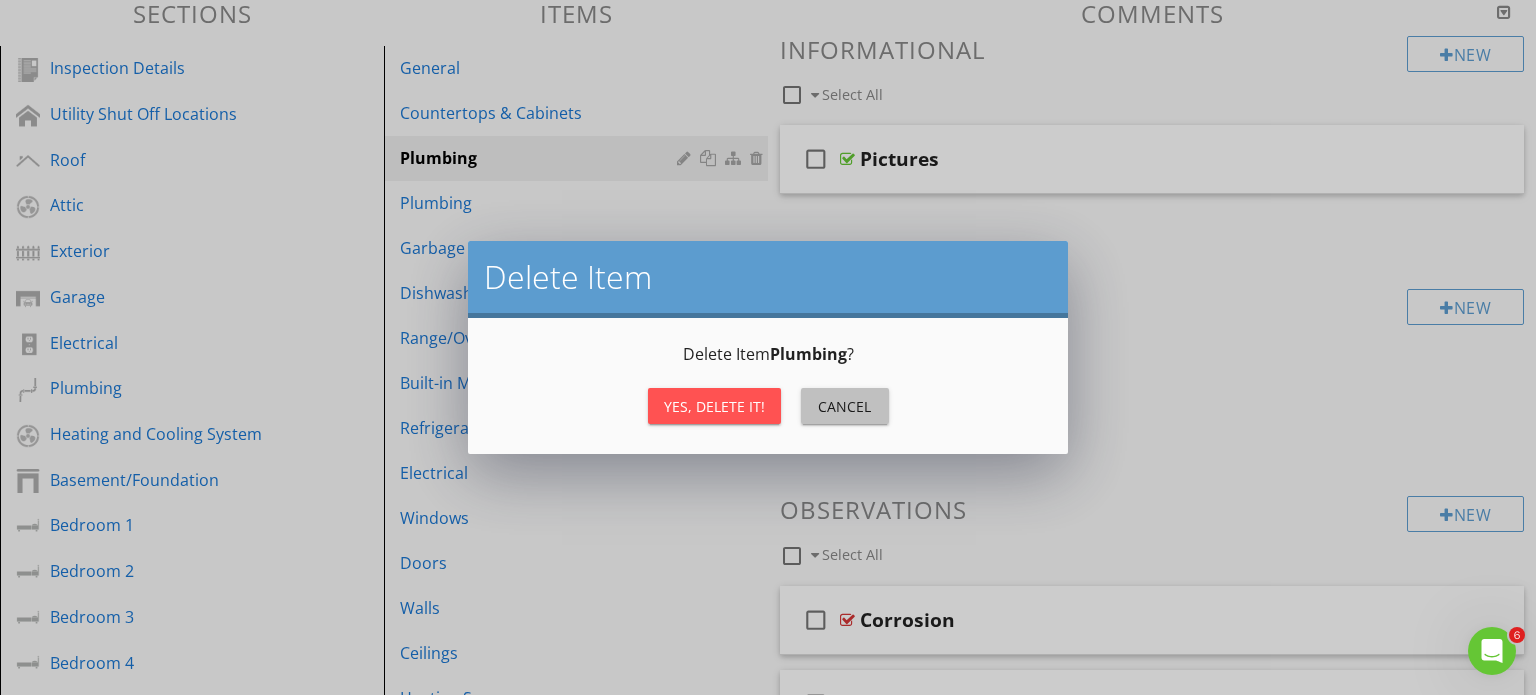 click on "Cancel" at bounding box center (845, 406) 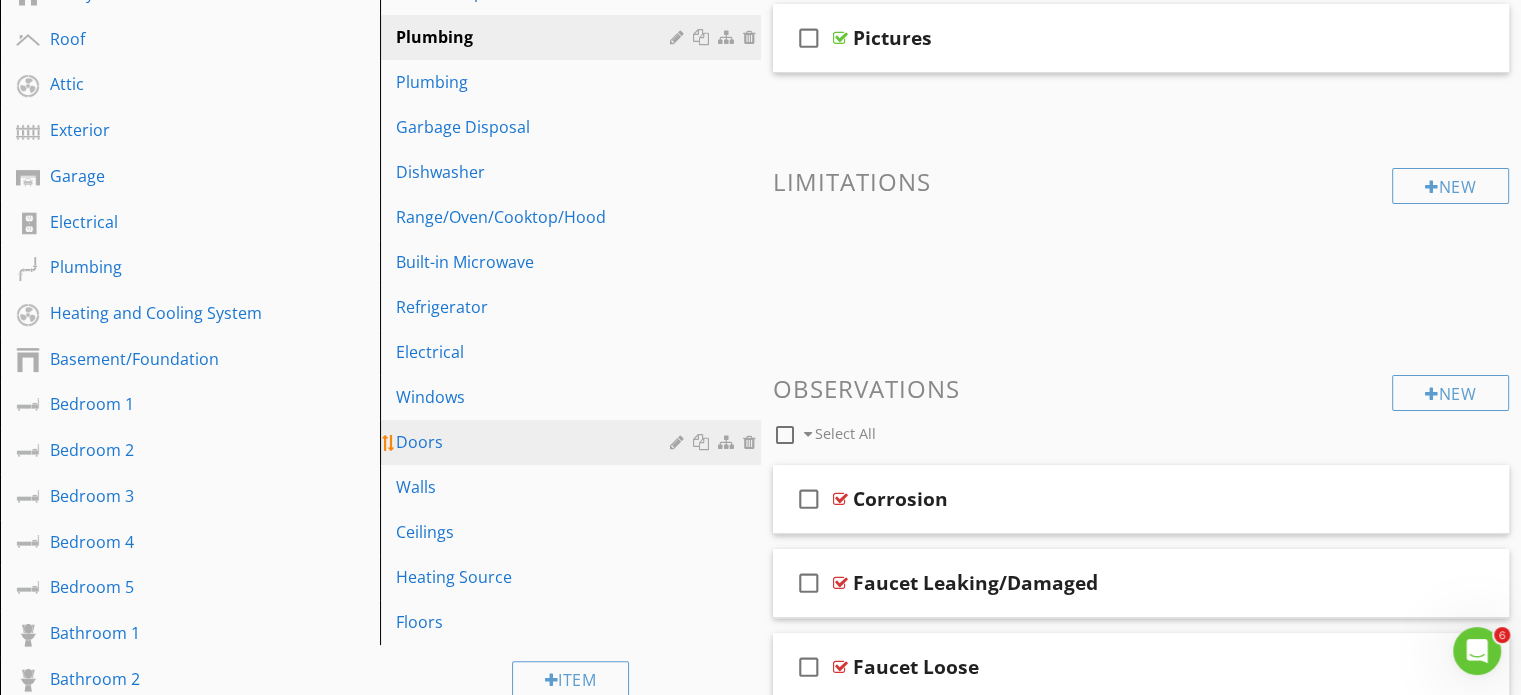scroll, scrollTop: 332, scrollLeft: 0, axis: vertical 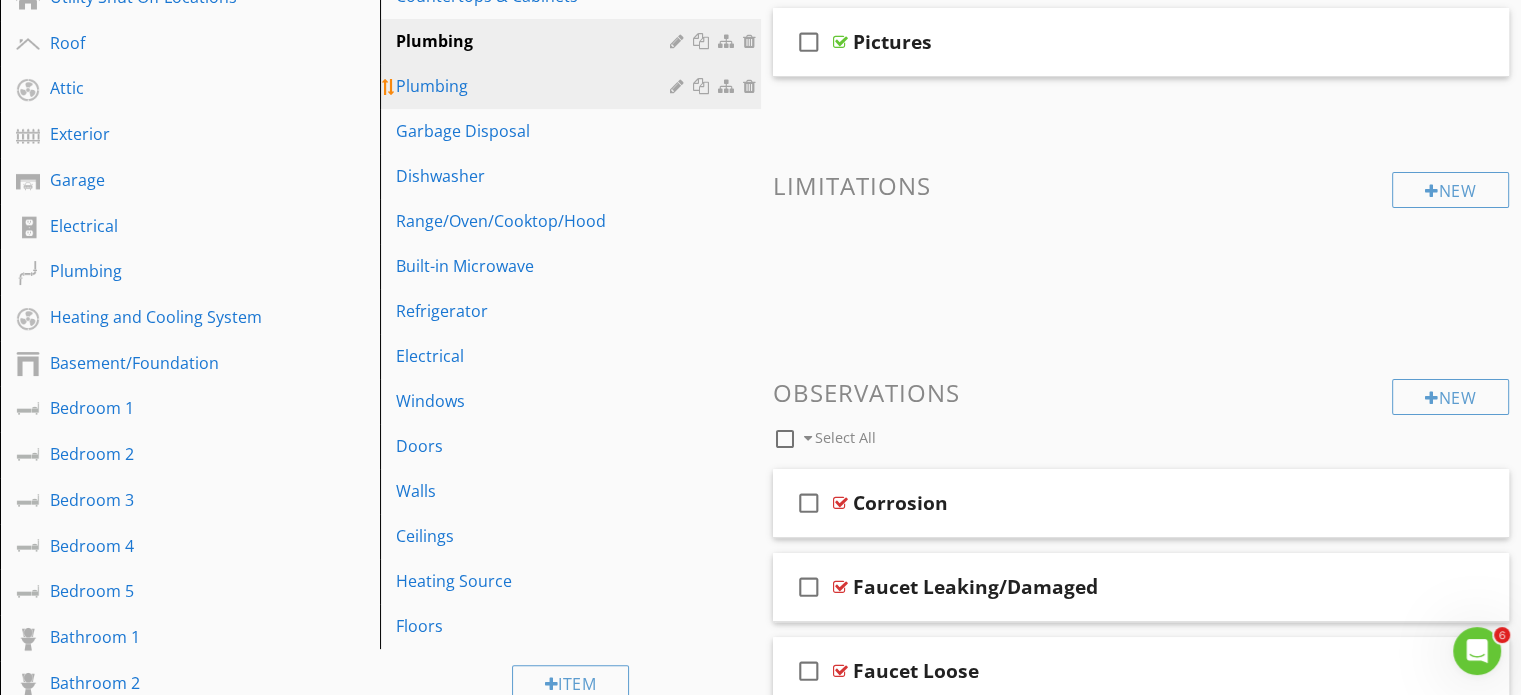 click on "Plumbing" at bounding box center (573, 86) 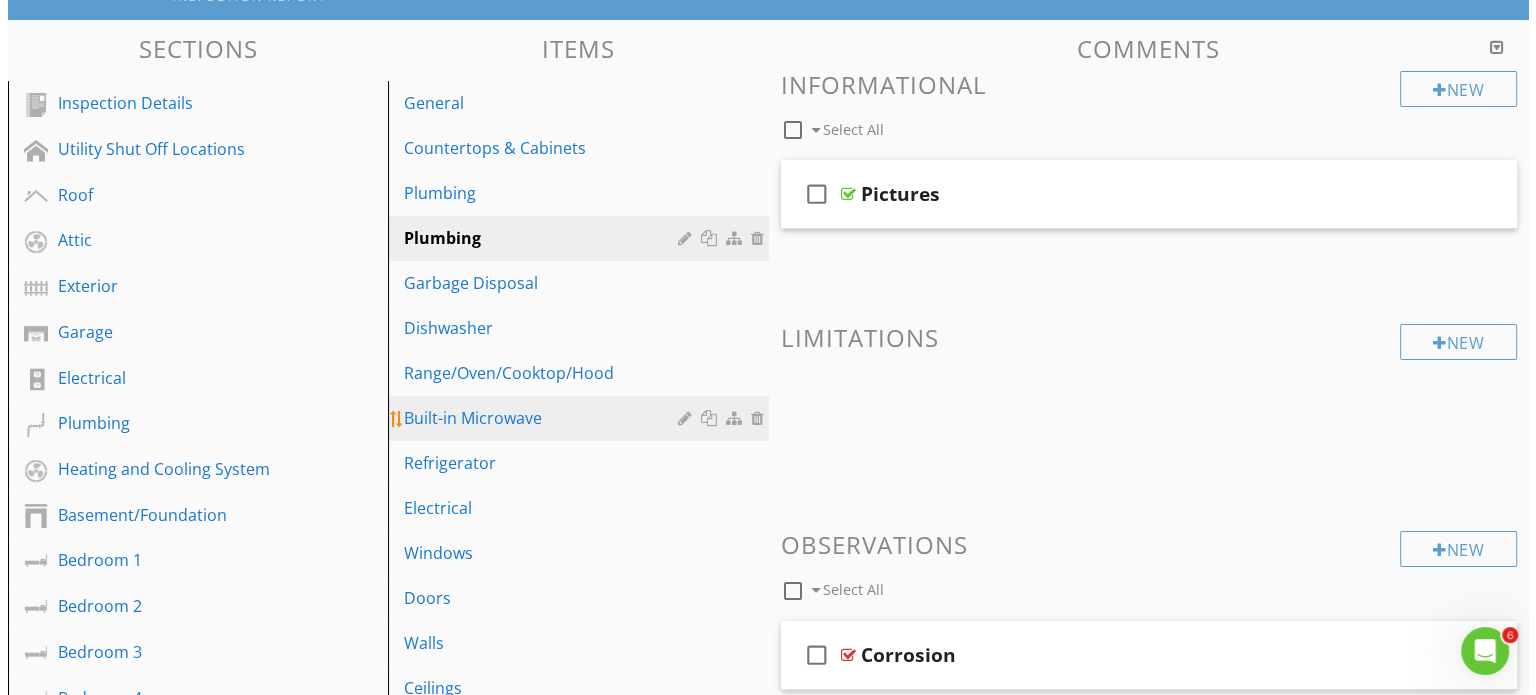 scroll, scrollTop: 162, scrollLeft: 0, axis: vertical 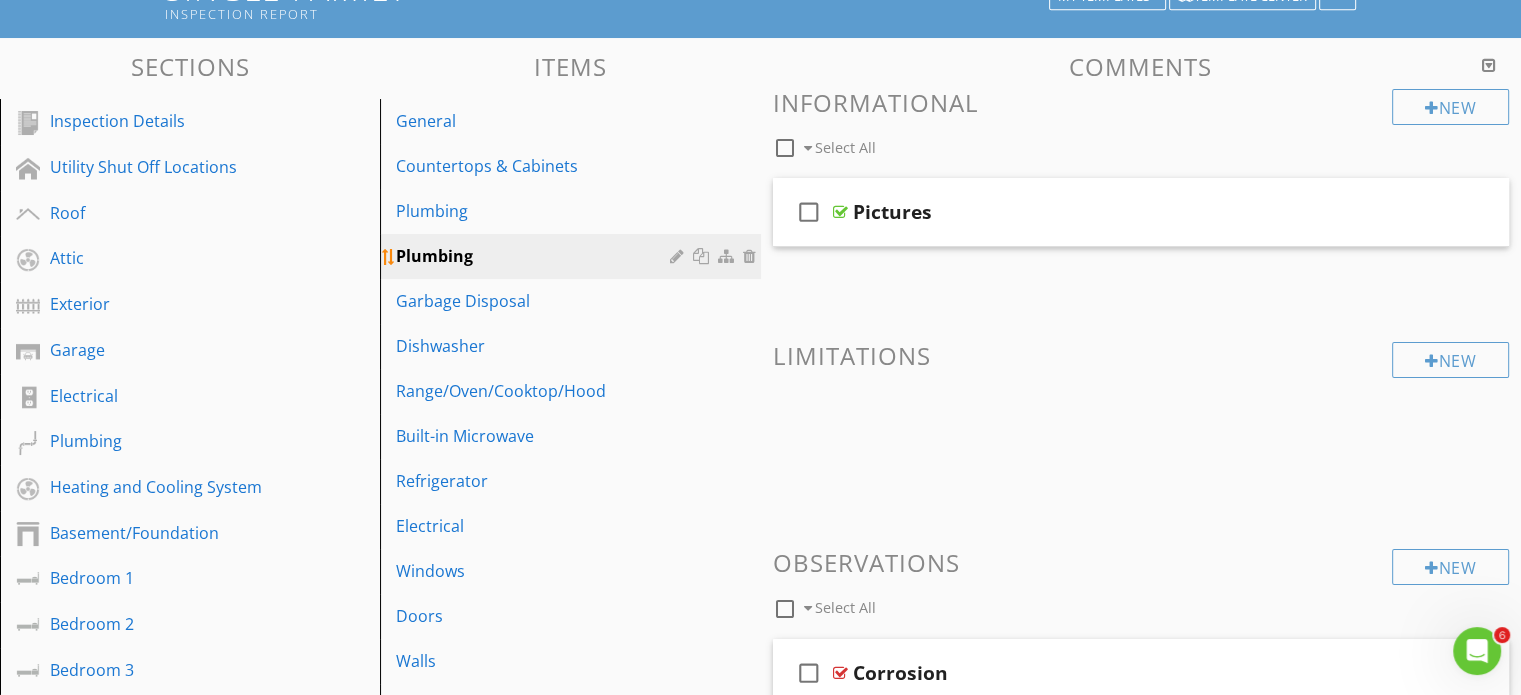 click at bounding box center (728, 256) 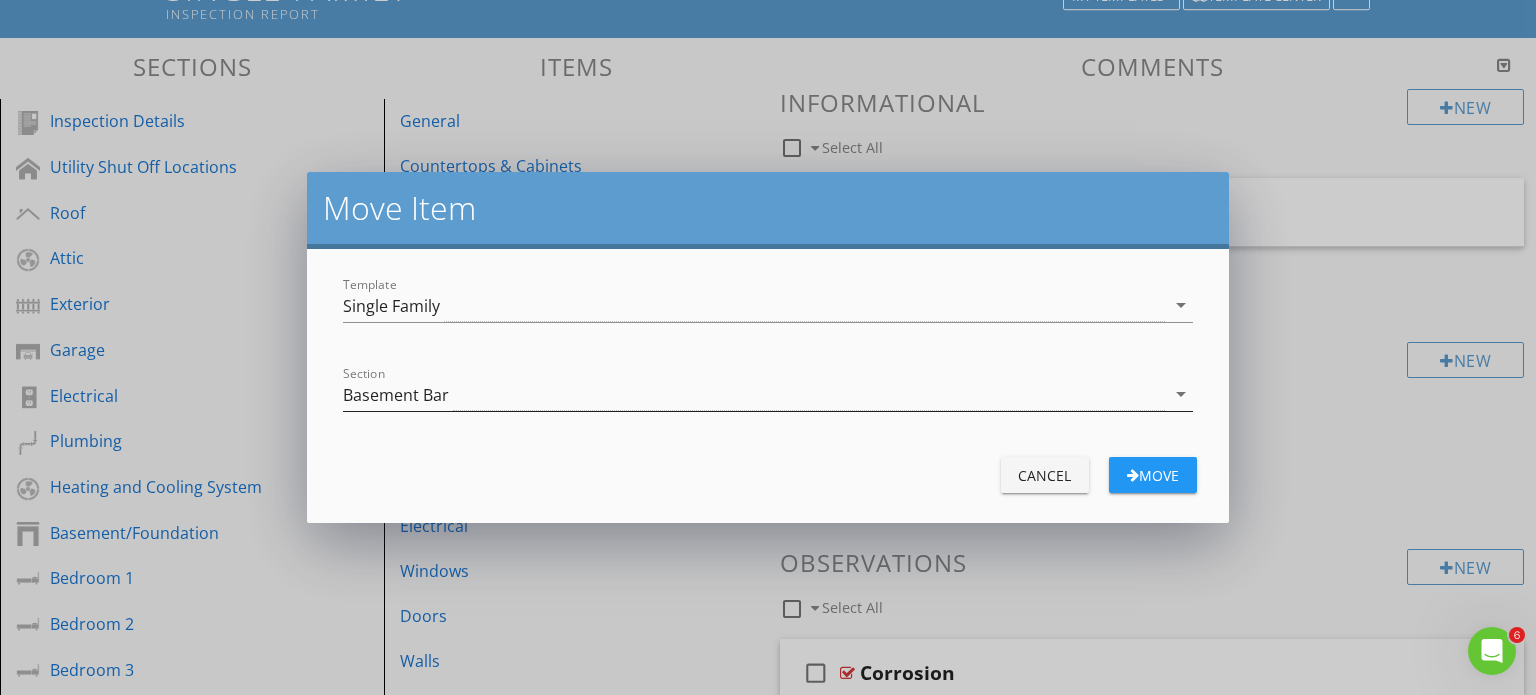click on "Basement Bar" at bounding box center [754, 394] 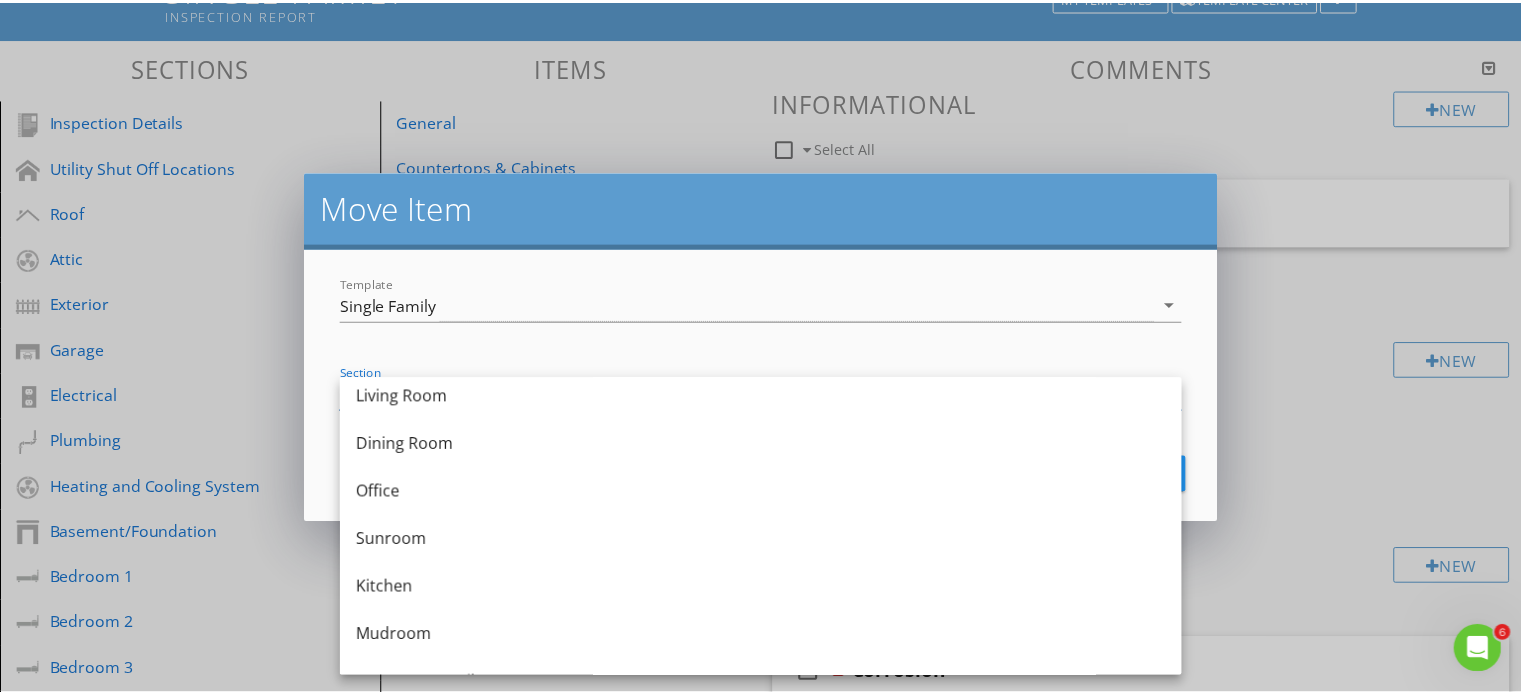 scroll, scrollTop: 1188, scrollLeft: 0, axis: vertical 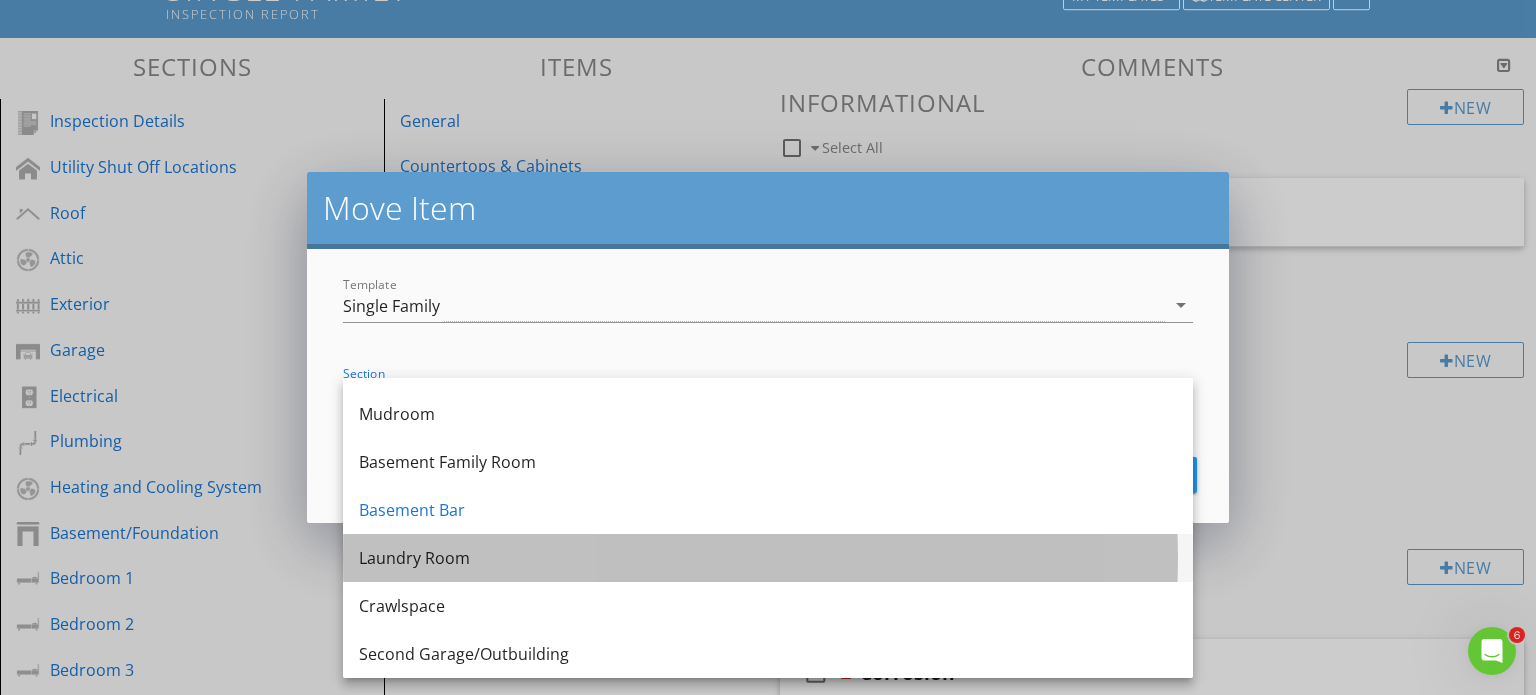 click on "Laundry Room" at bounding box center (768, 558) 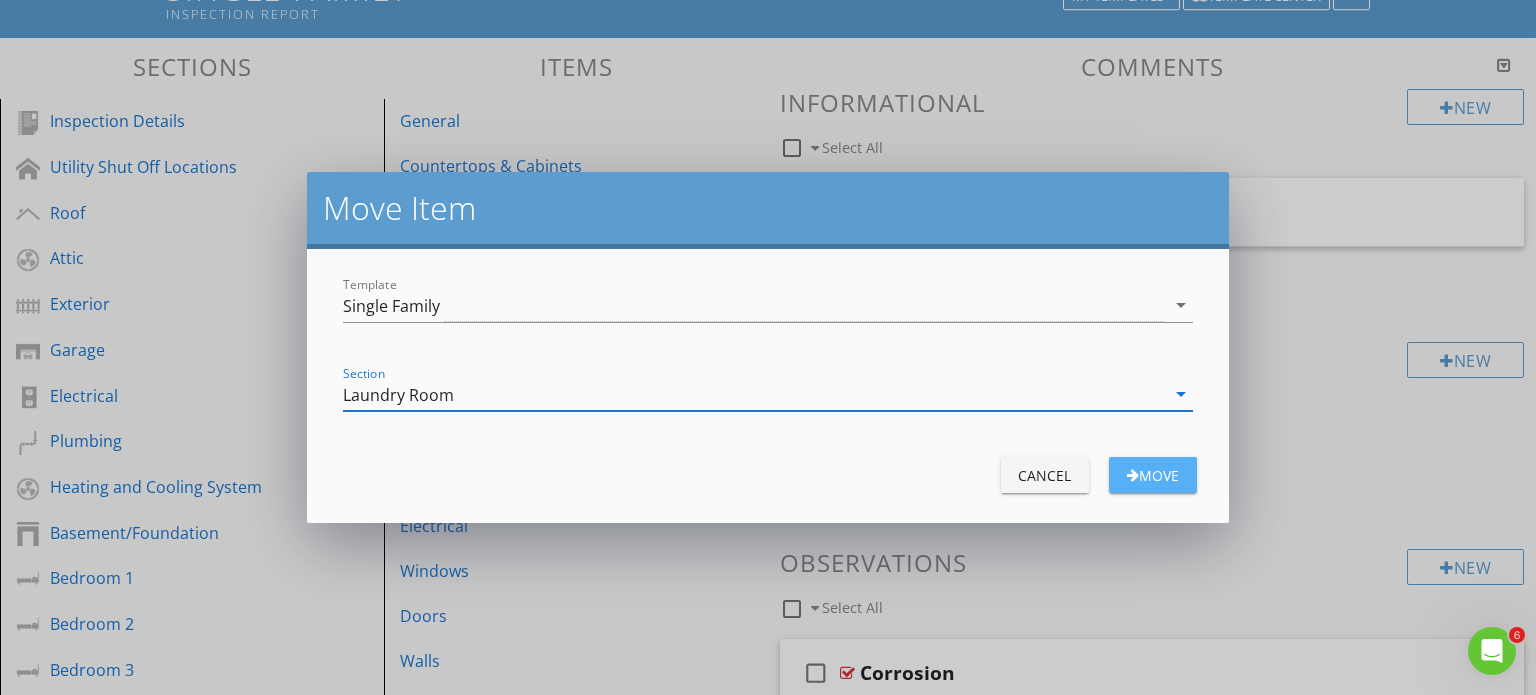 click on "Move" at bounding box center [1153, 475] 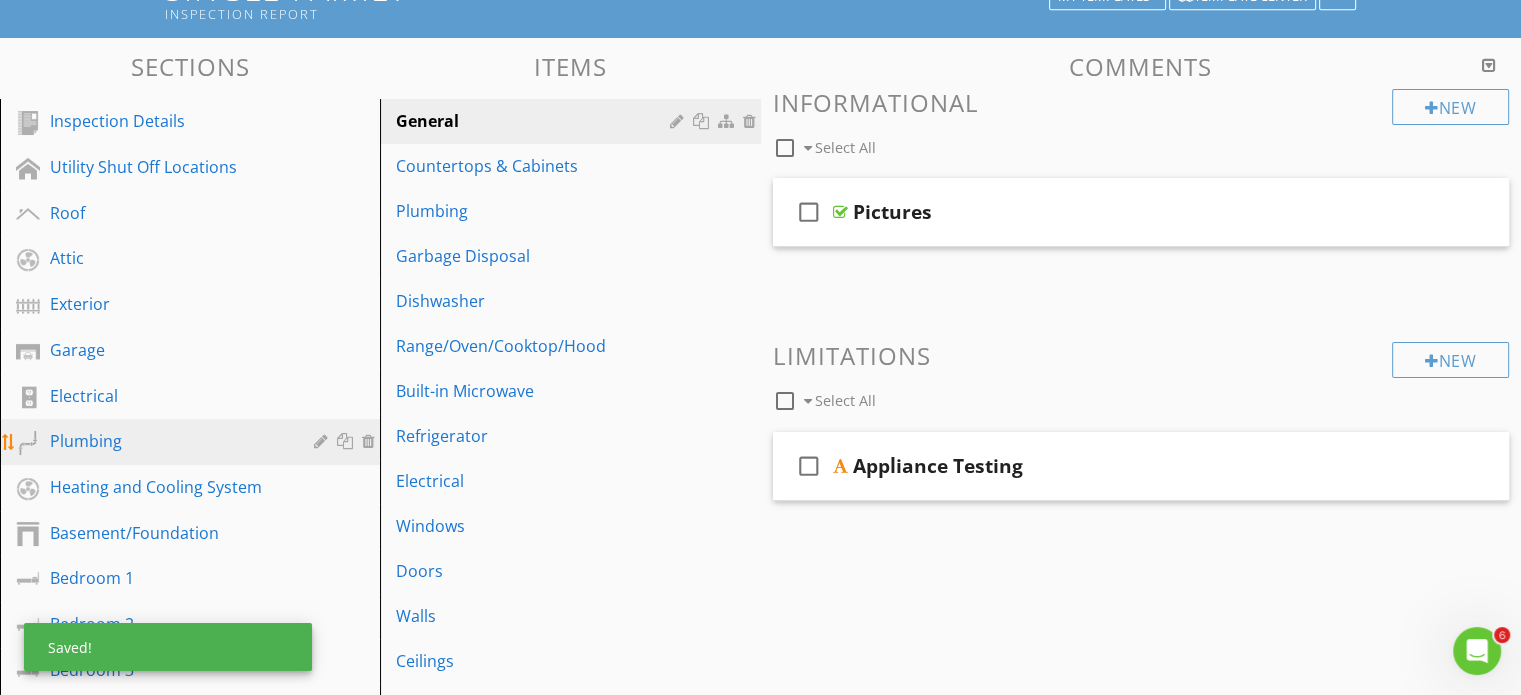 scroll, scrollTop: 1236, scrollLeft: 0, axis: vertical 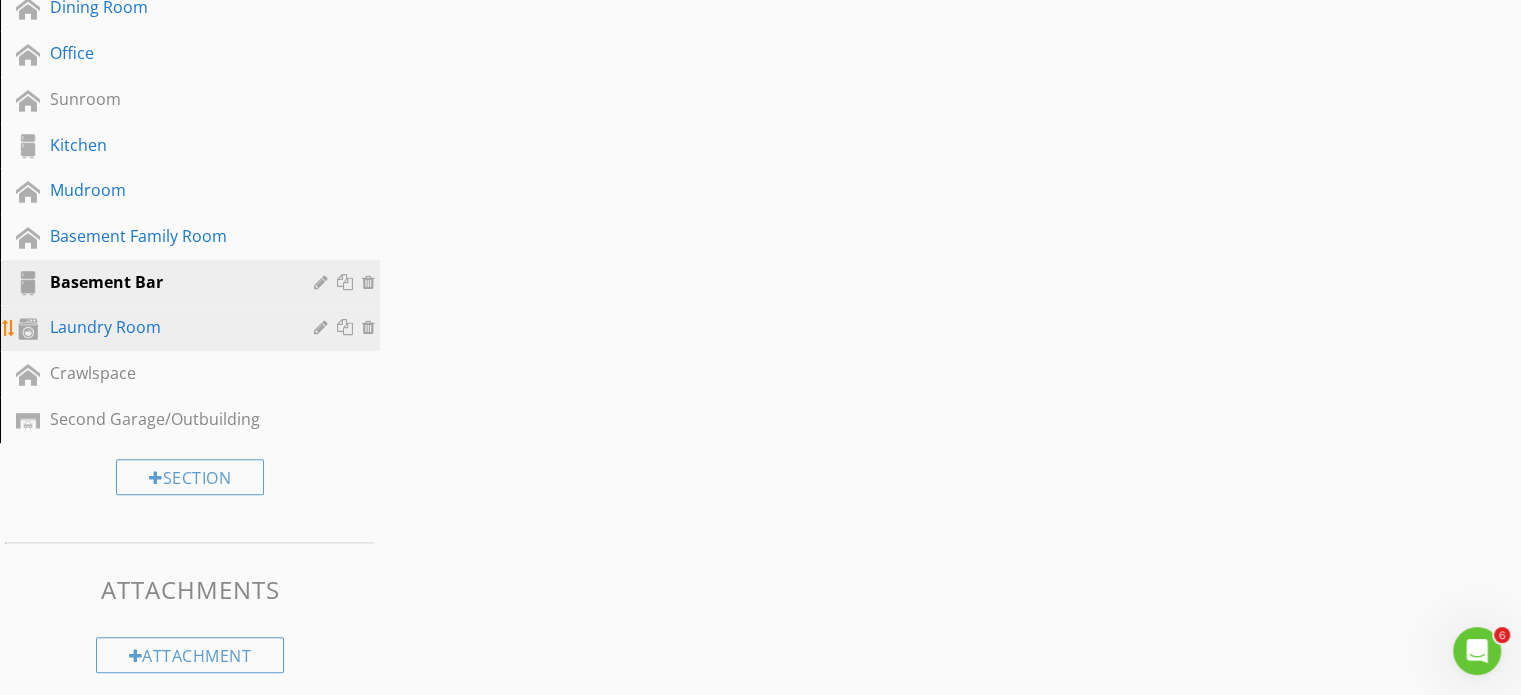 click on "Laundry Room" at bounding box center (167, 327) 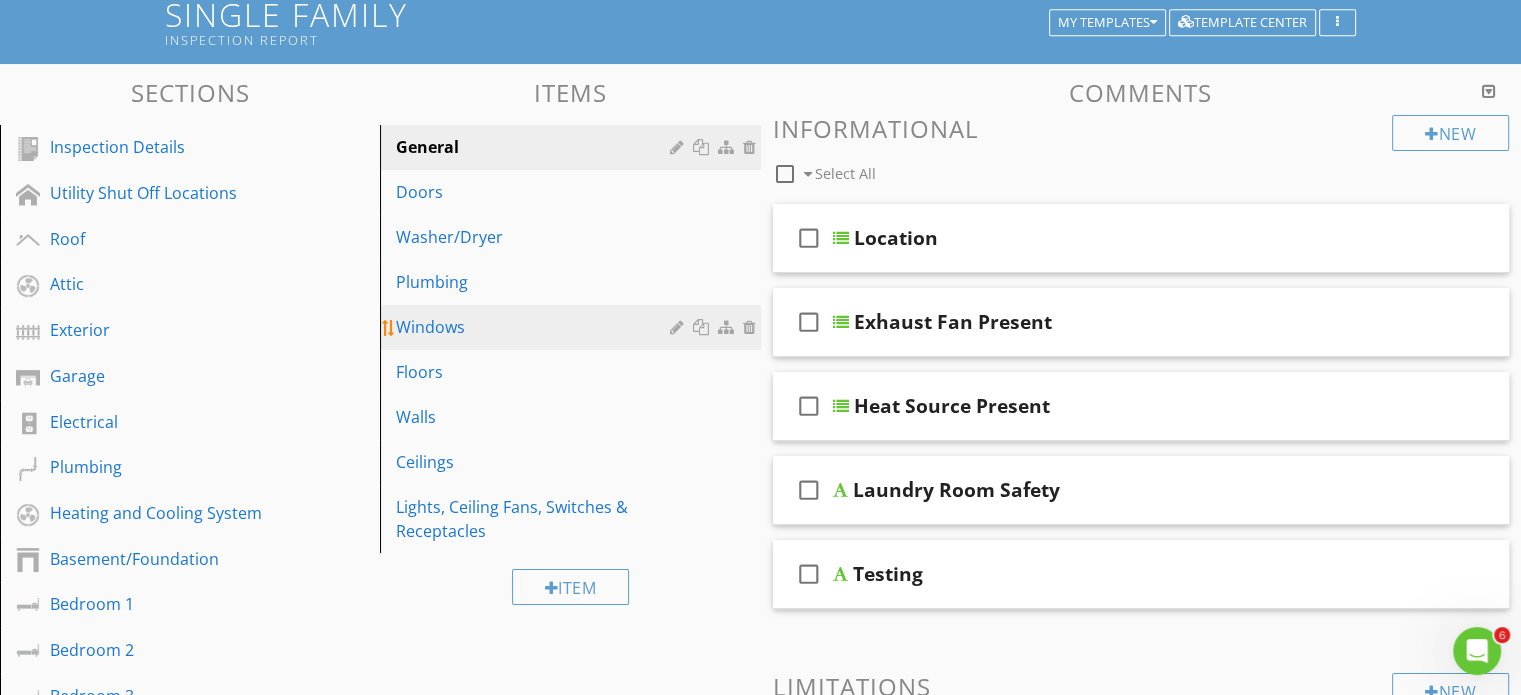 scroll, scrollTop: 136, scrollLeft: 0, axis: vertical 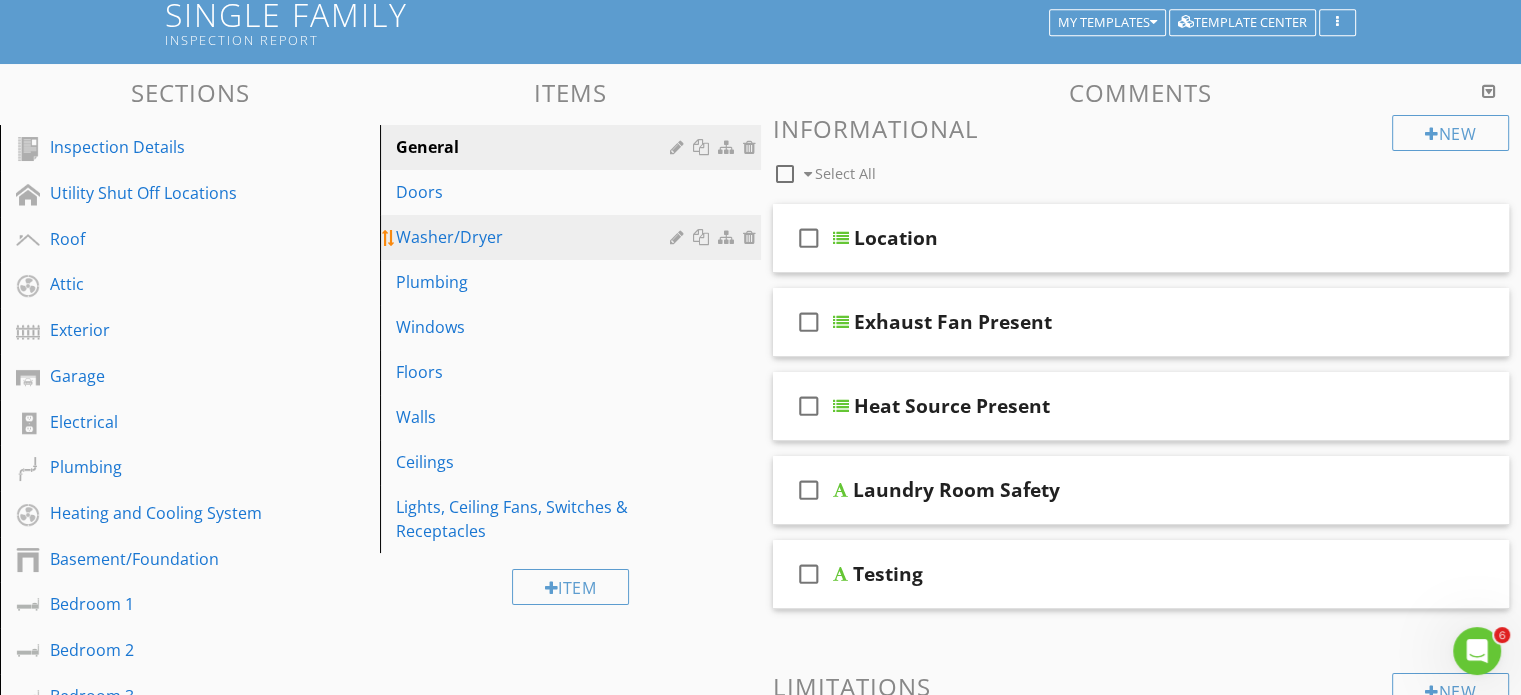 type 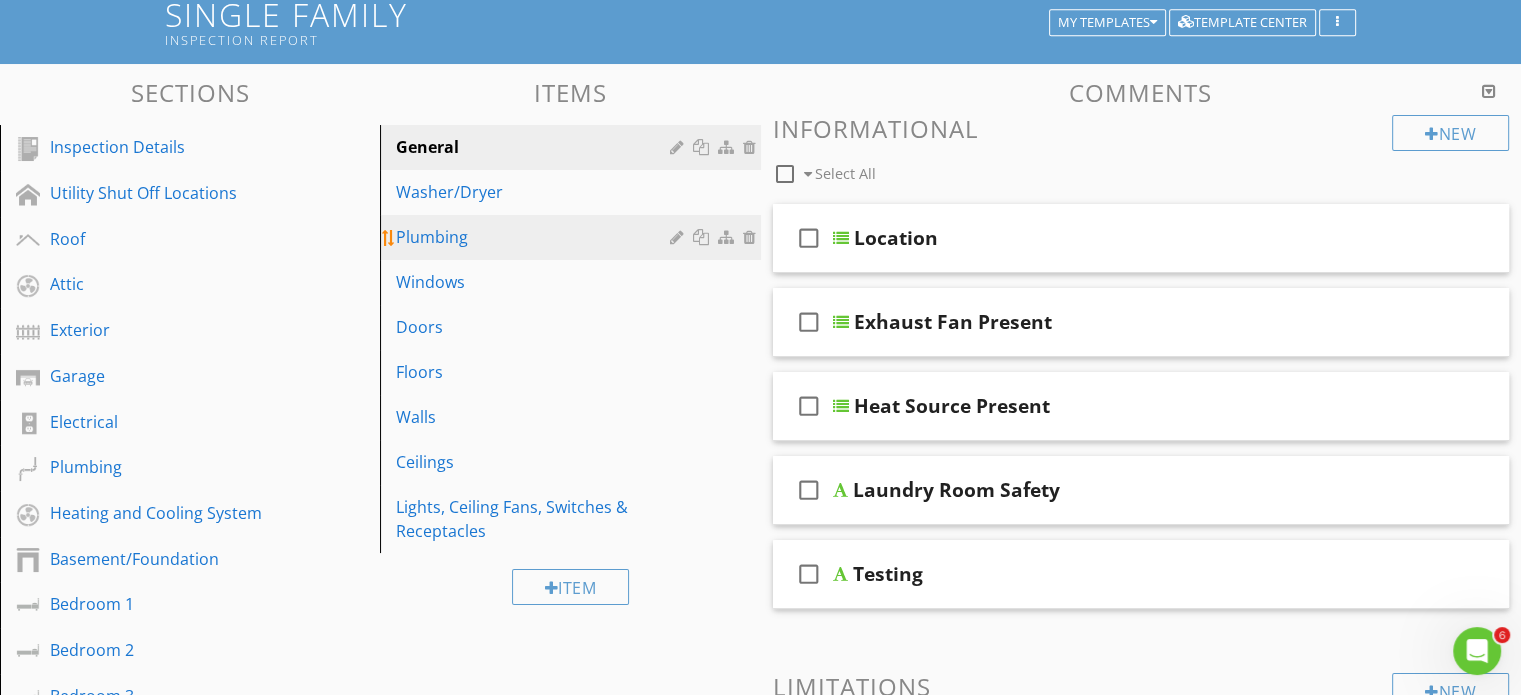 click at bounding box center [679, 237] 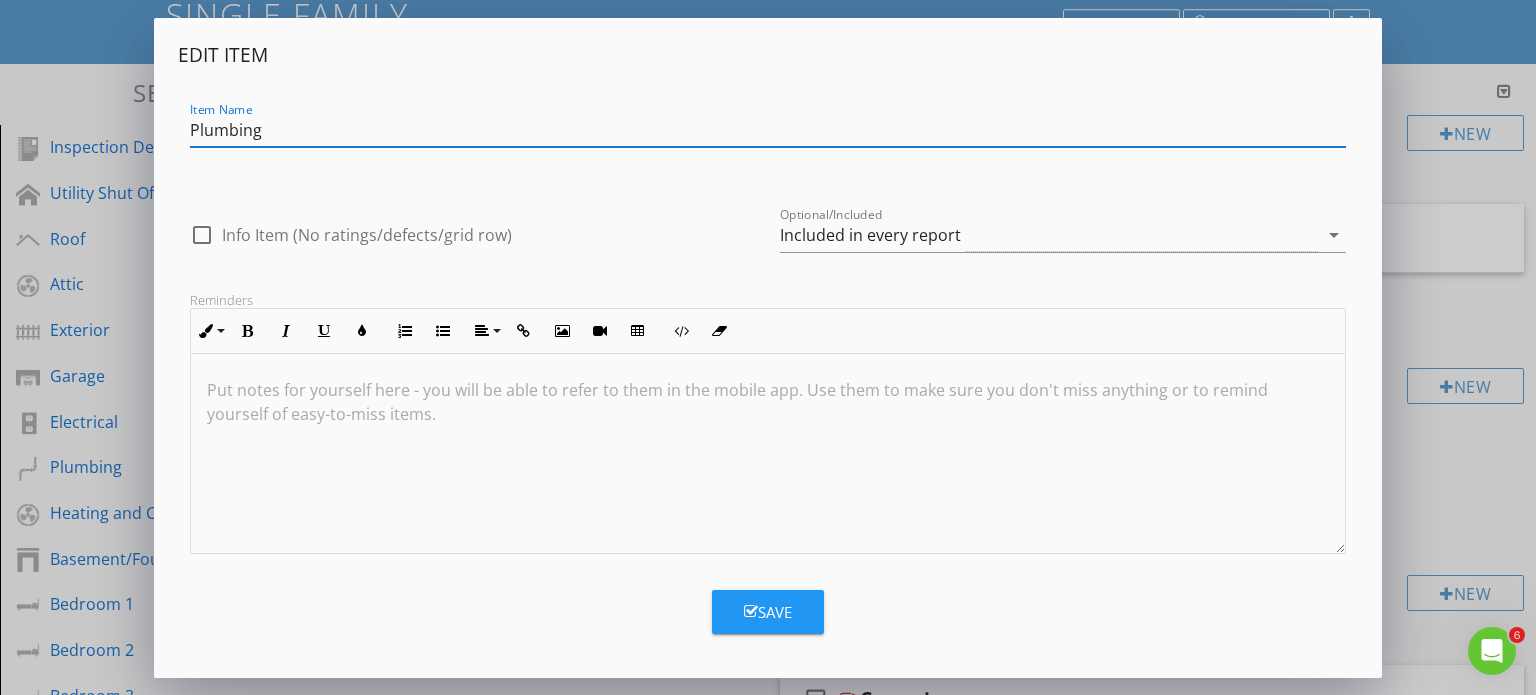 click on "Plumbing" at bounding box center (768, 130) 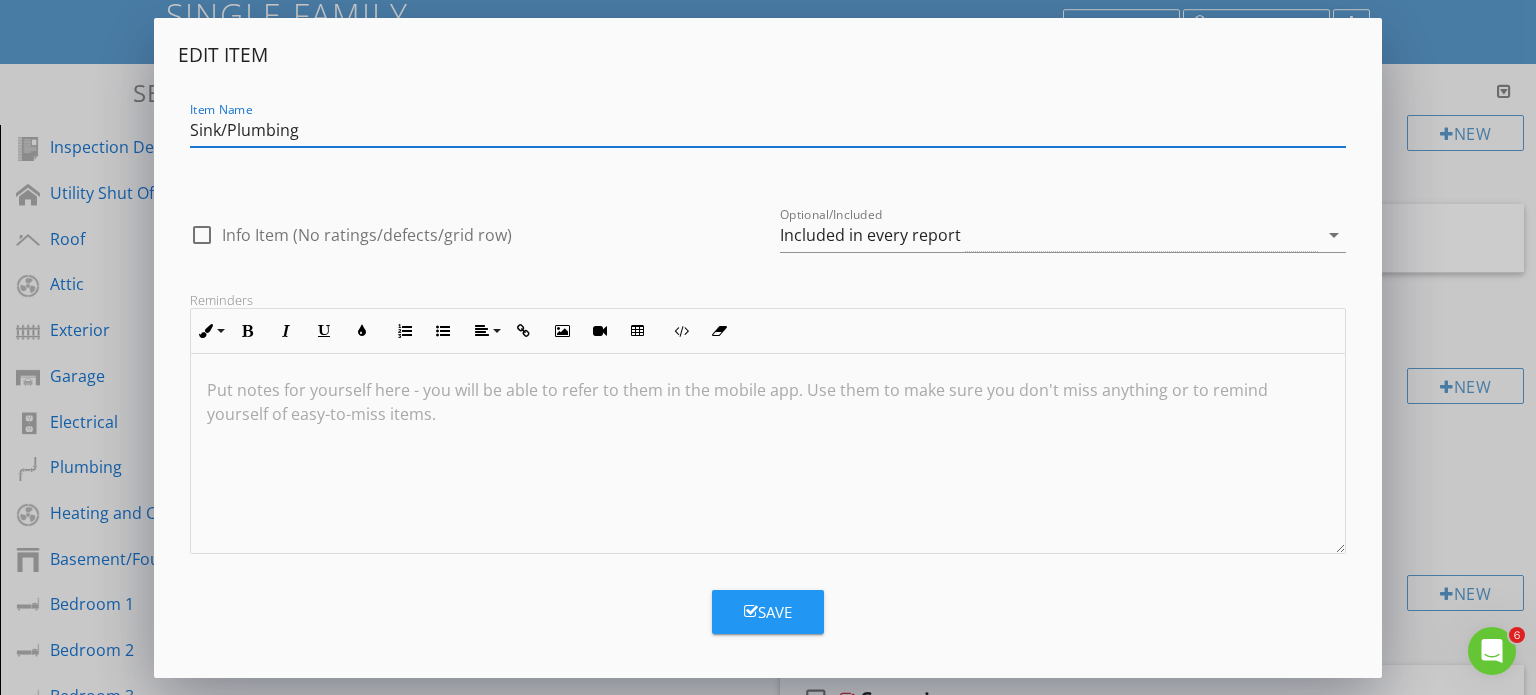 type on "Sink/Plumbing" 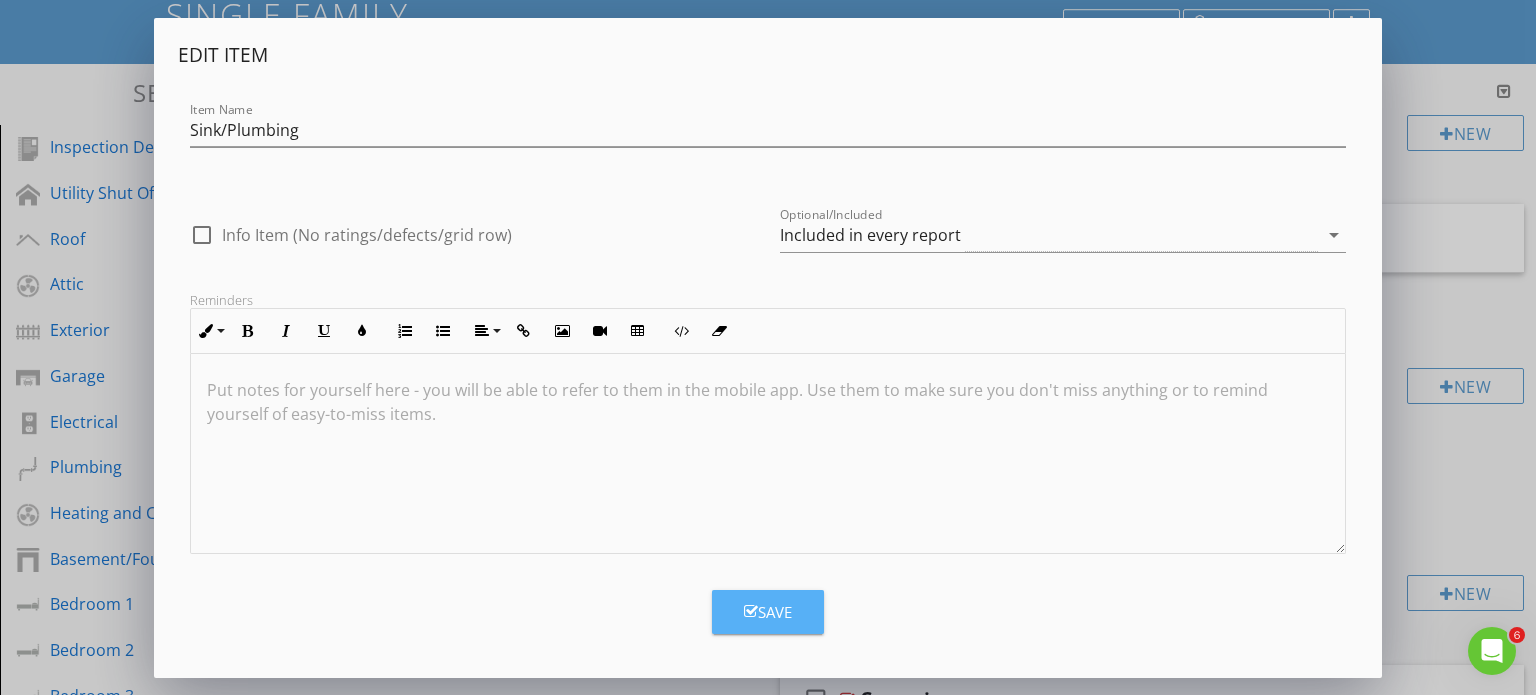 click on "Save" at bounding box center (768, 612) 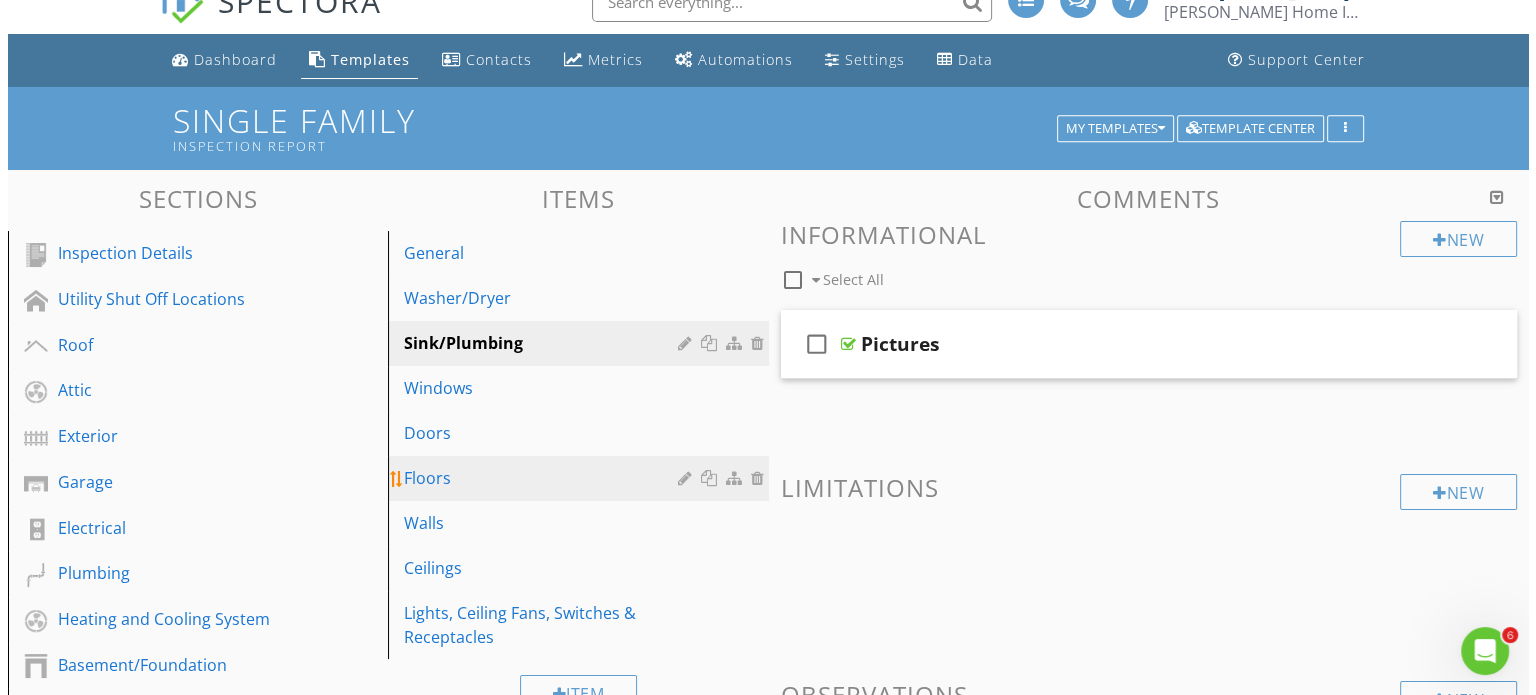 scroll, scrollTop: 0, scrollLeft: 0, axis: both 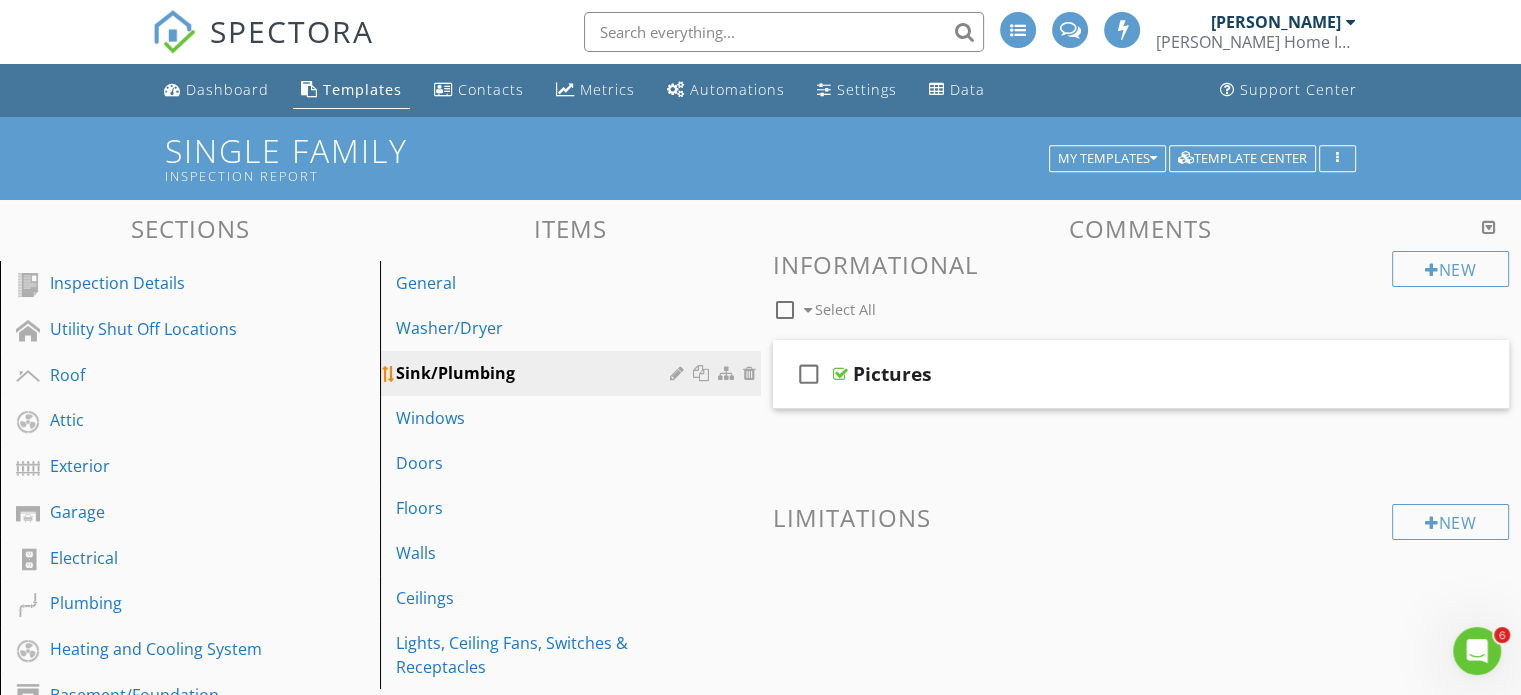 click at bounding box center (715, 373) 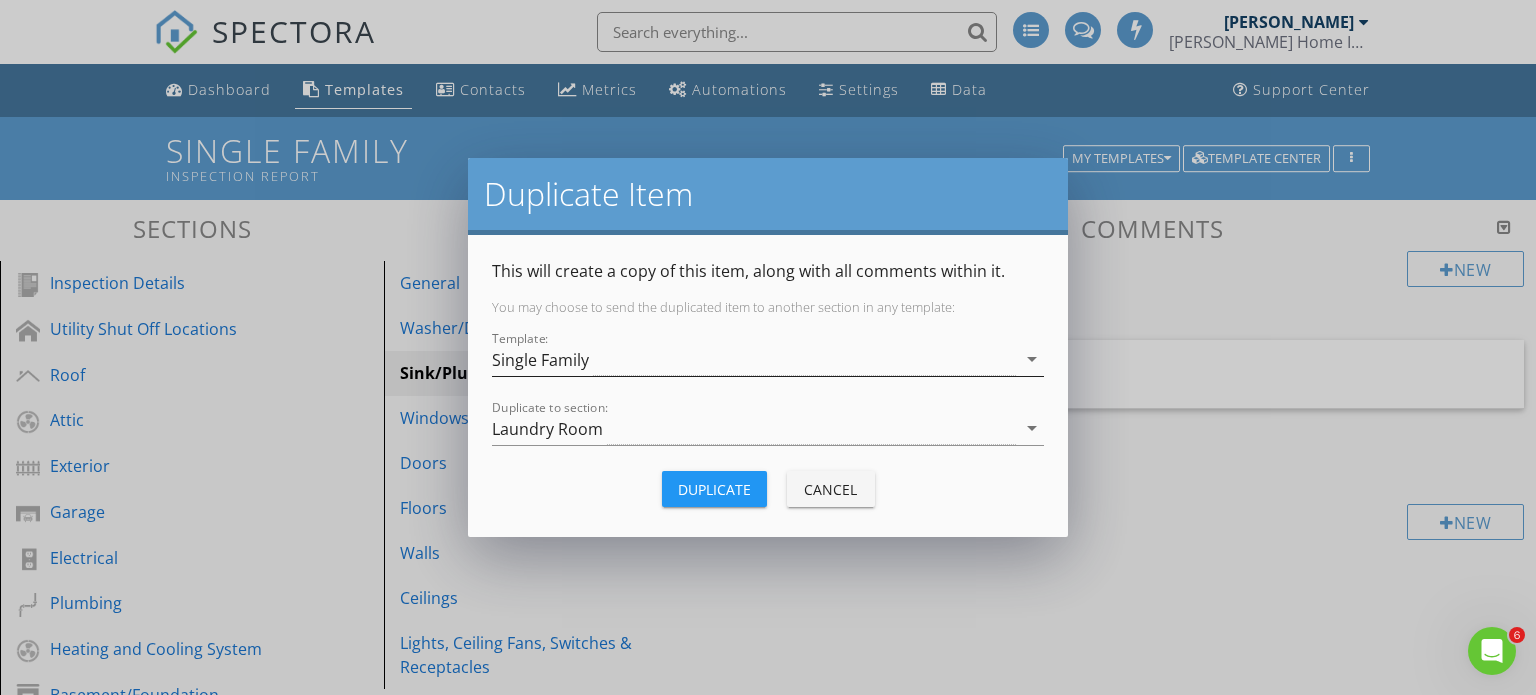 click on "Single Family" at bounding box center [754, 359] 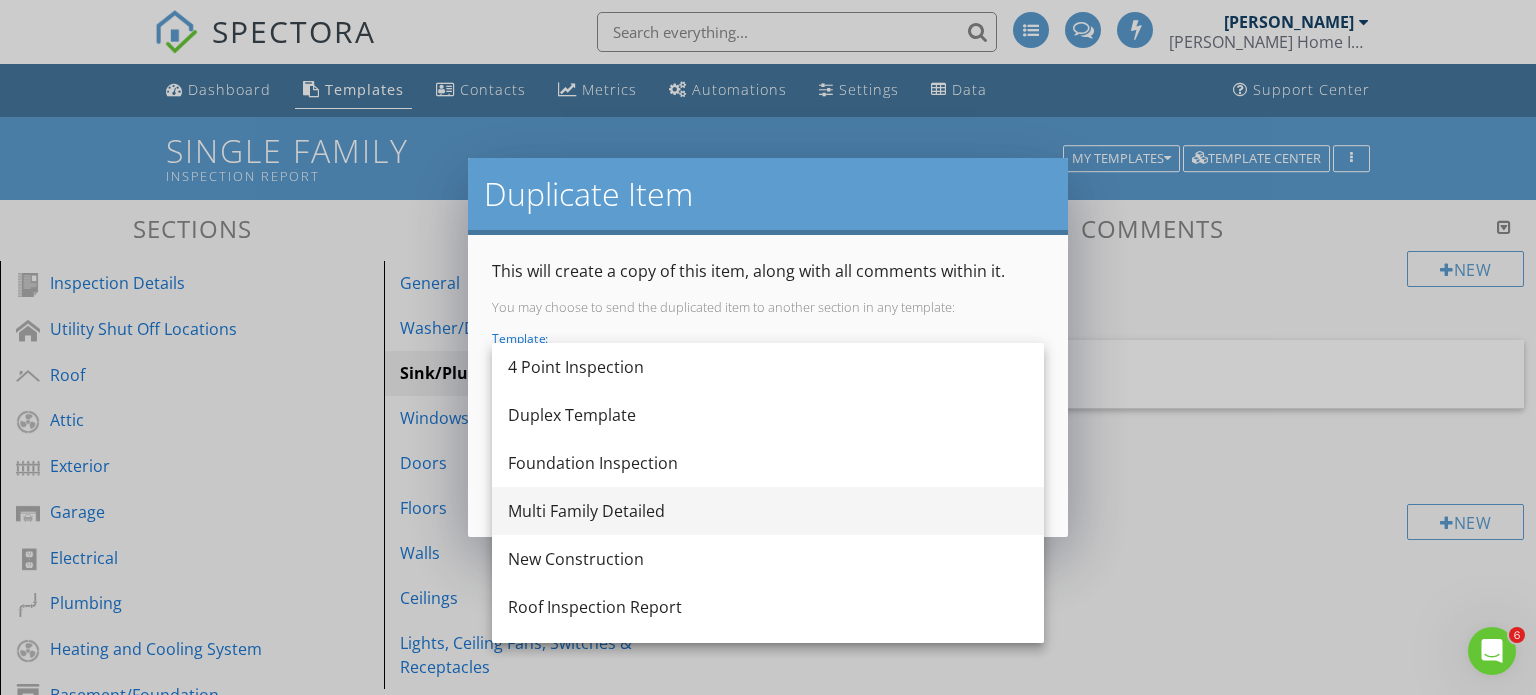 scroll, scrollTop: 50, scrollLeft: 0, axis: vertical 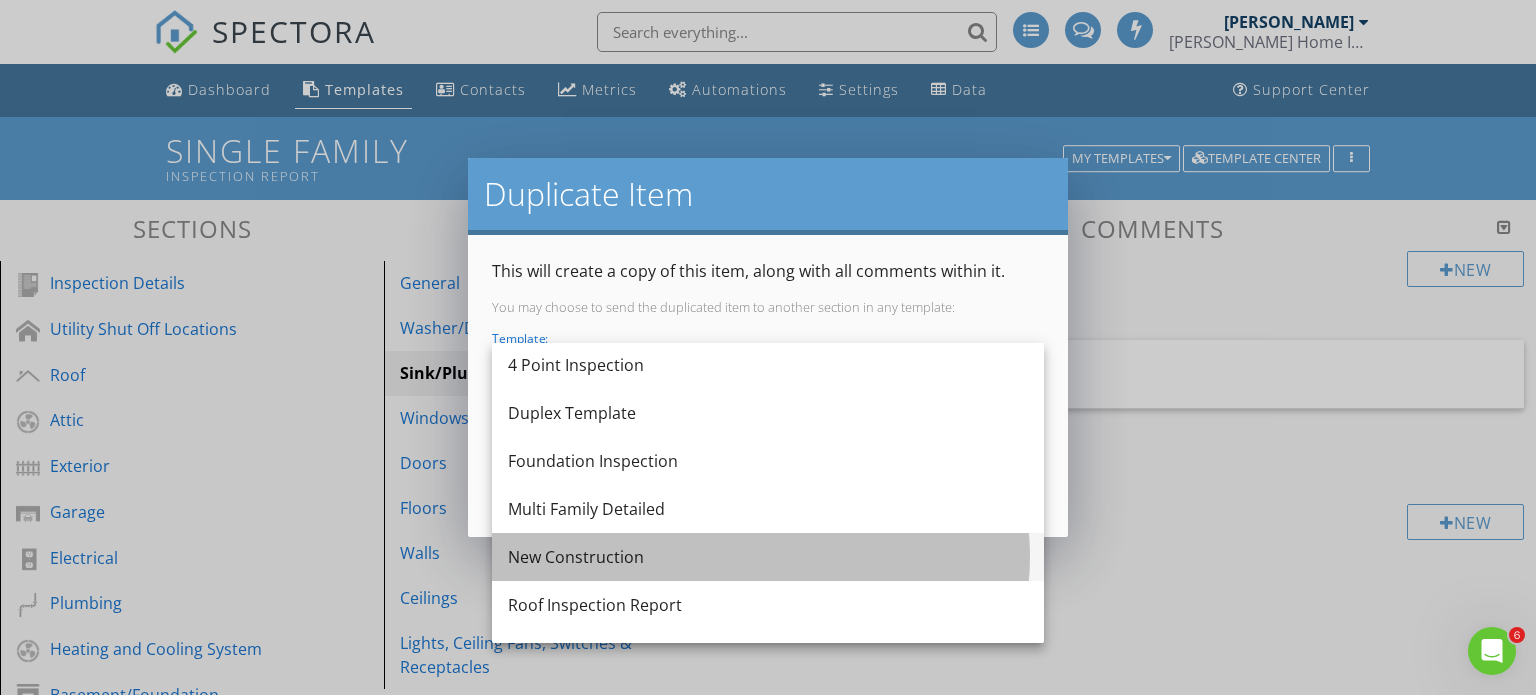 click on "New Construction" at bounding box center [768, 557] 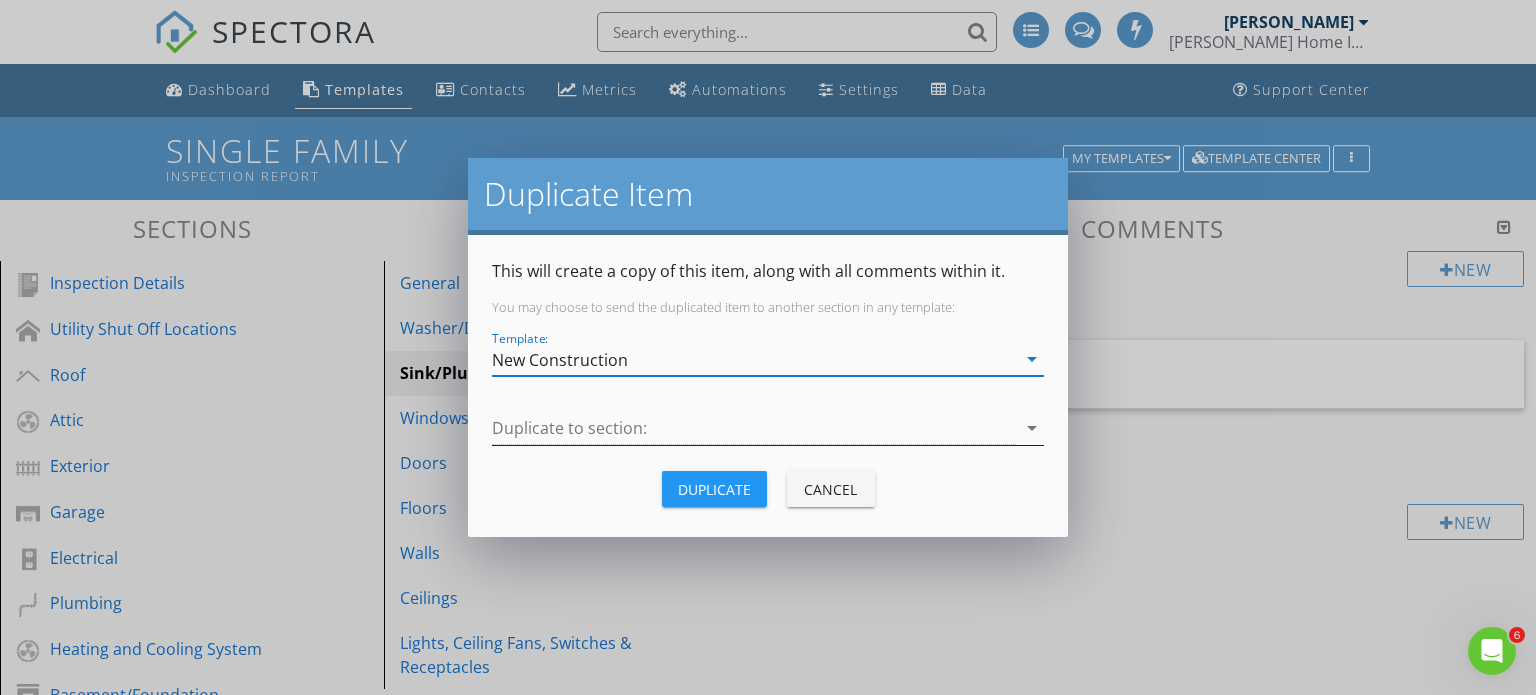 click at bounding box center (754, 428) 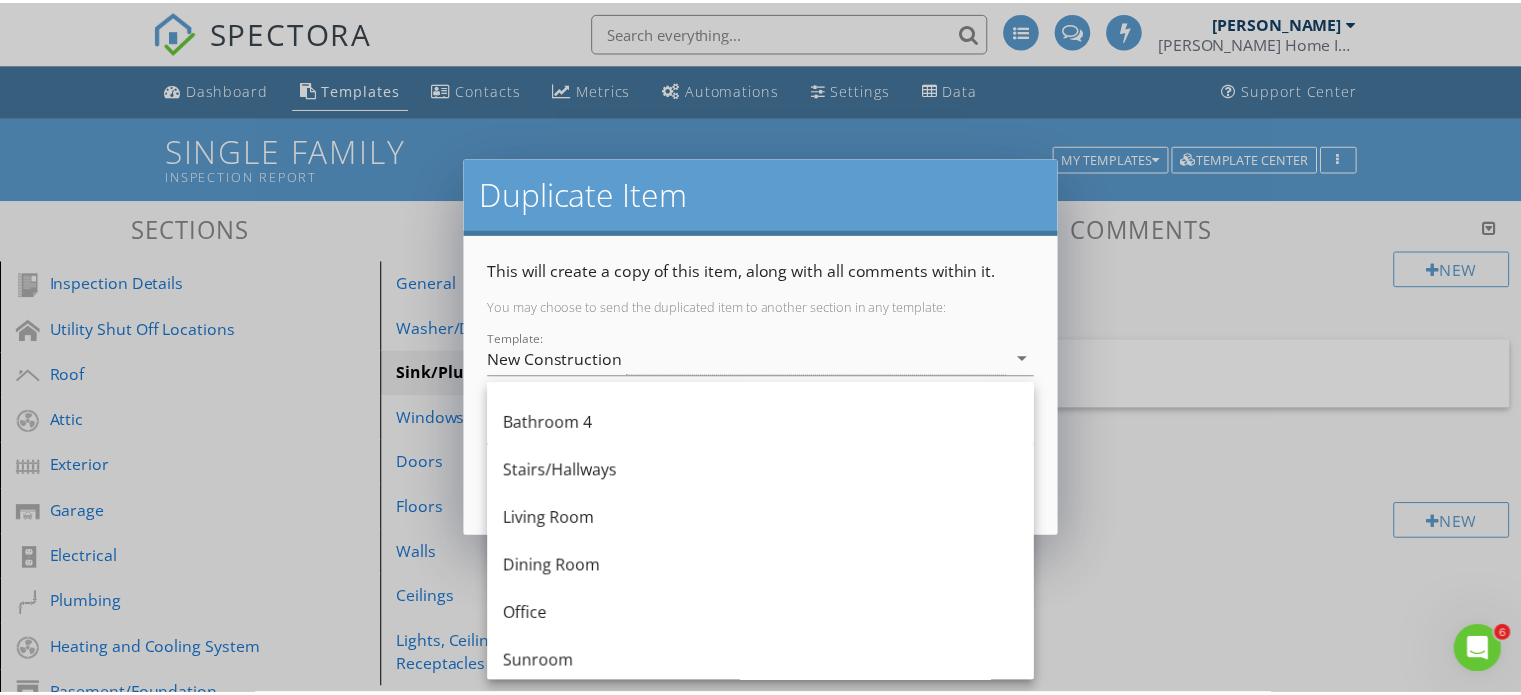 scroll, scrollTop: 1188, scrollLeft: 0, axis: vertical 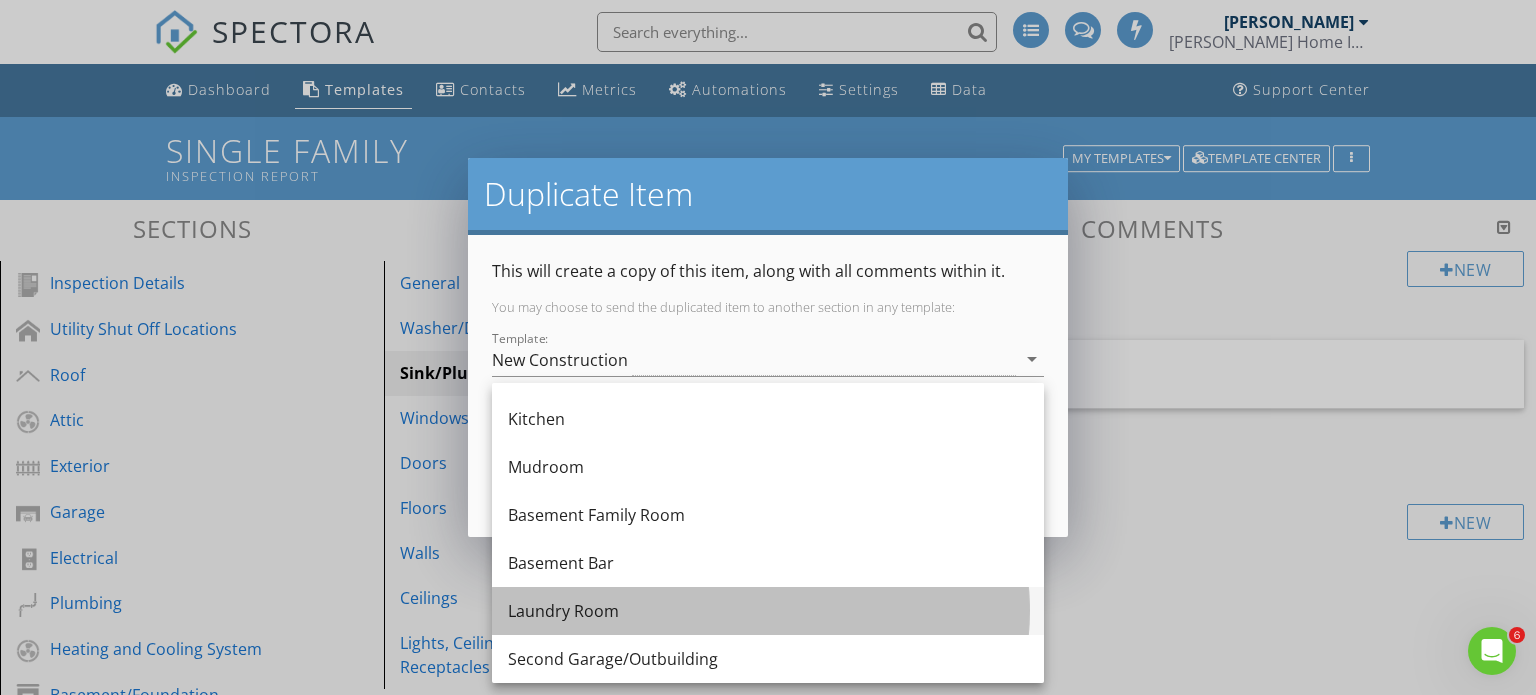 click on "Laundry Room" at bounding box center [768, 611] 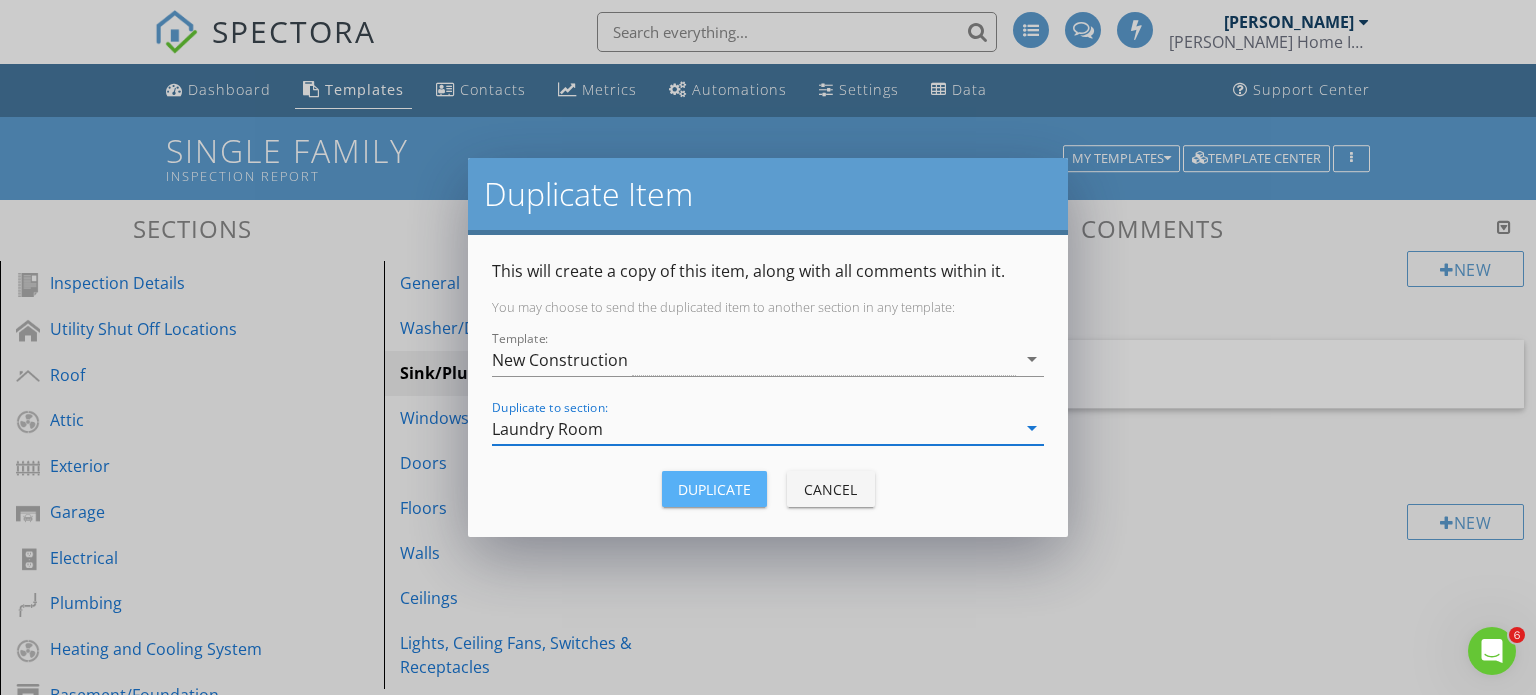 click on "Duplicate" at bounding box center [714, 489] 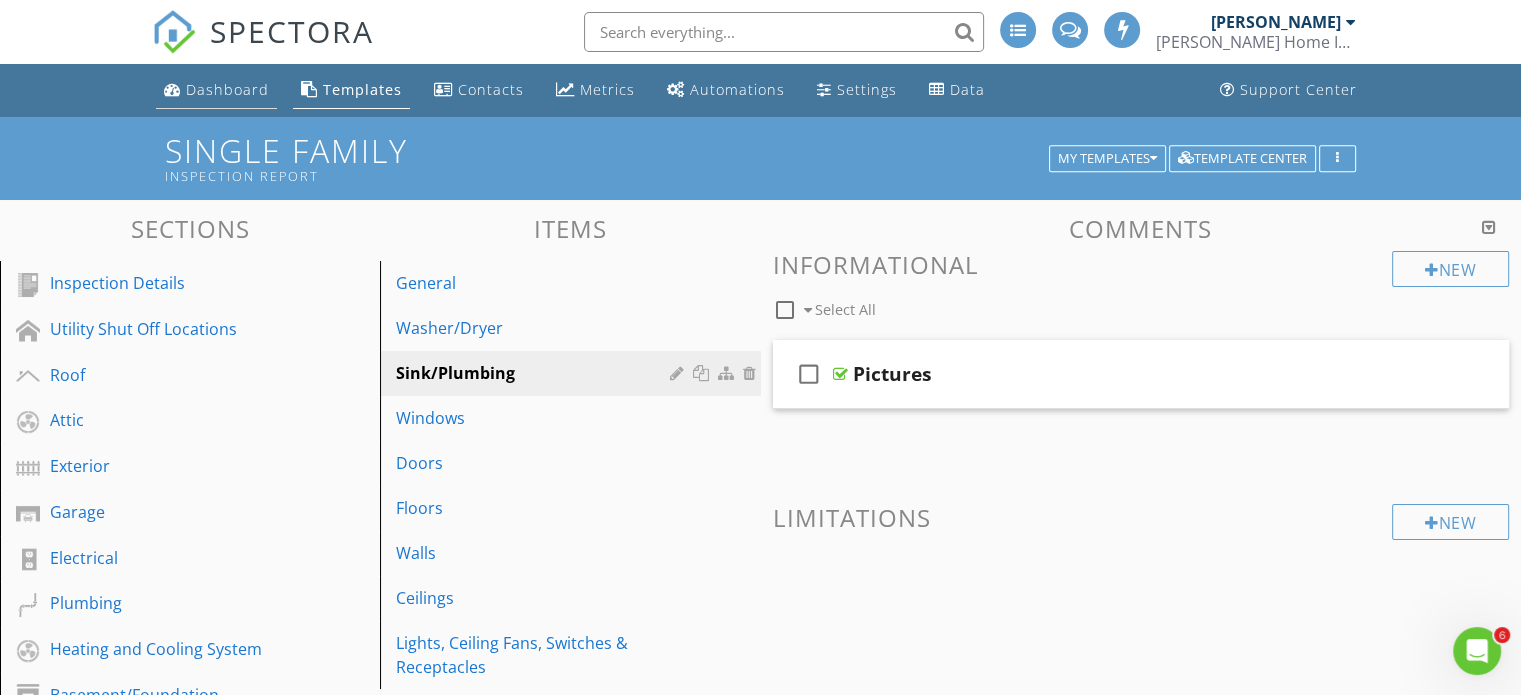 click on "Dashboard" at bounding box center (227, 89) 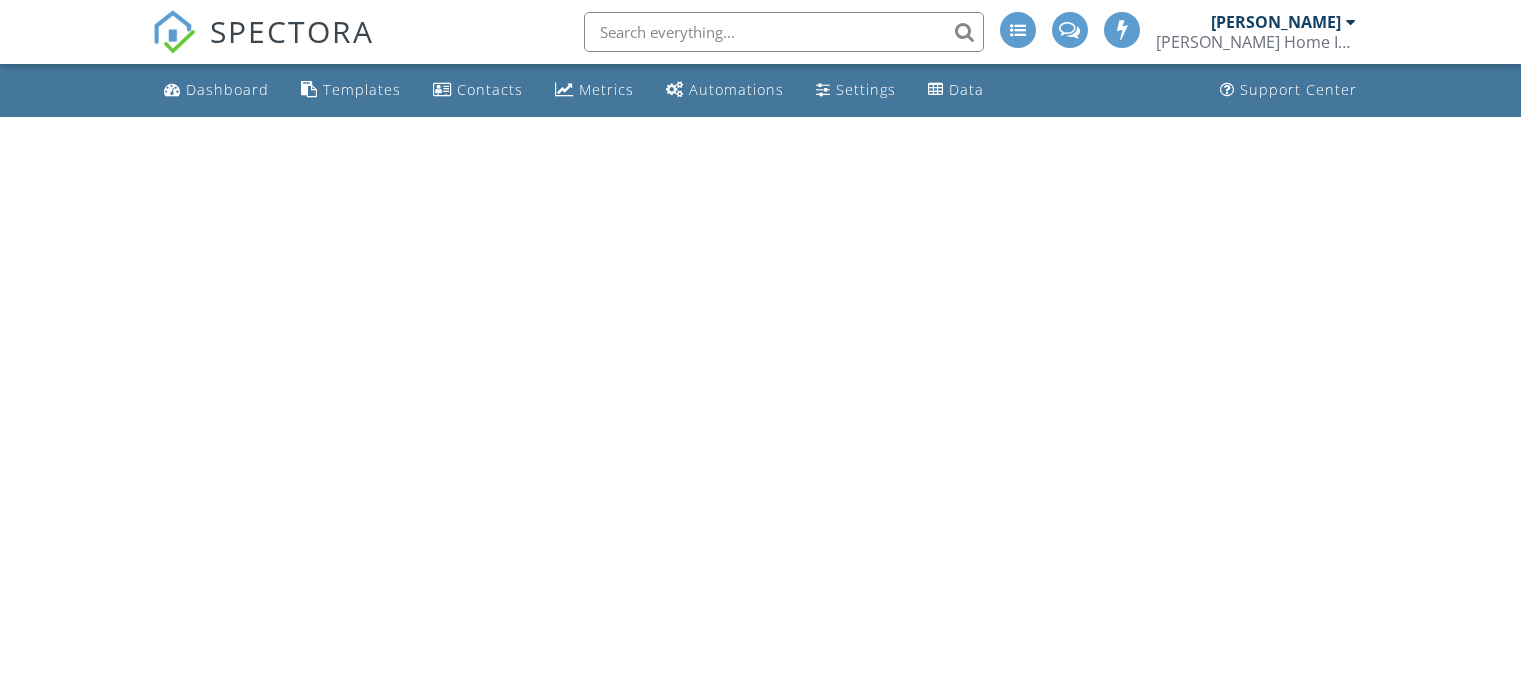 scroll, scrollTop: 0, scrollLeft: 0, axis: both 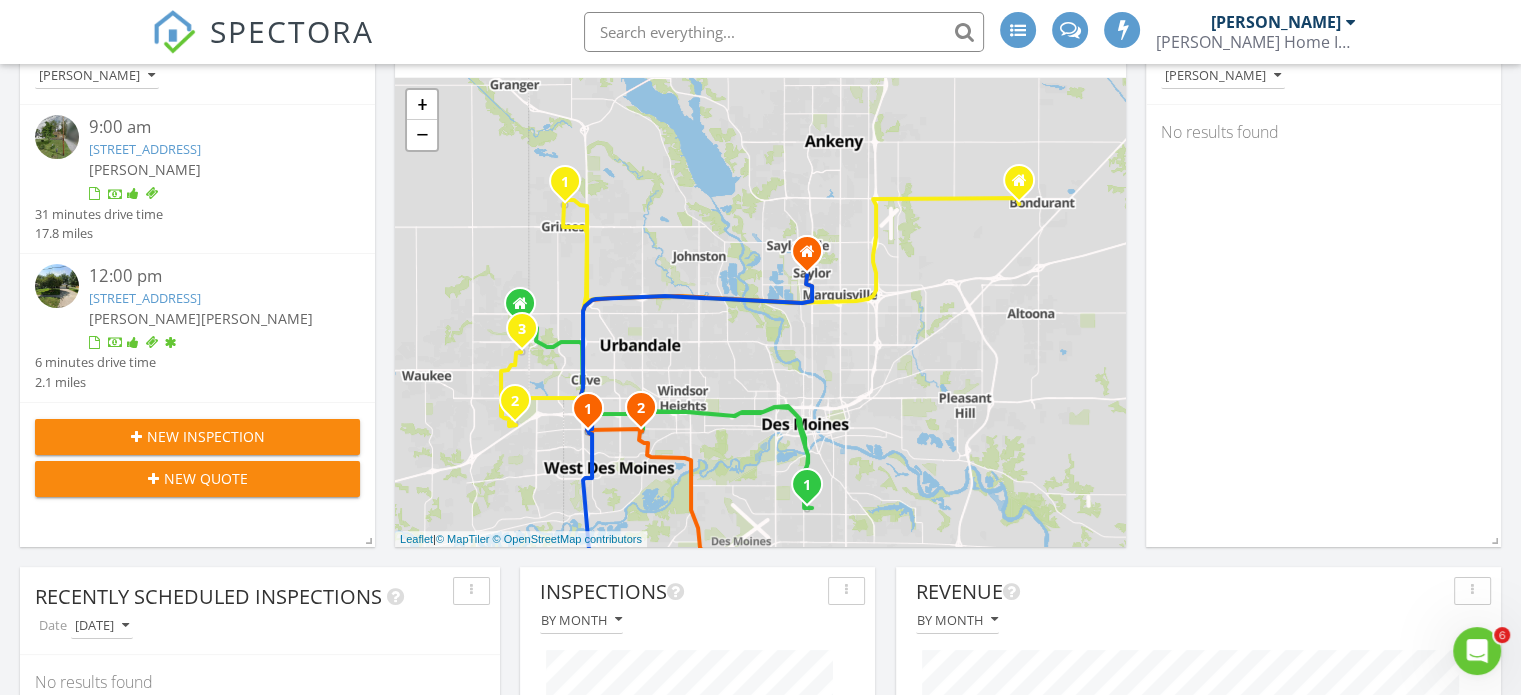 click on "[DATE]
[PERSON_NAME]
9:00 am
[STREET_ADDRESS]
[PERSON_NAME]
31 minutes drive time   17.8 miles       12:00 pm
[STREET_ADDRESS]
[PERSON_NAME]
[PERSON_NAME]
6 minutes drive time   2.1 miles       New Inspection     New Quote         Map               1 2 1 2 3 1 2 1 2 3 + − I [GEOGRAPHIC_DATA] 235 44.7 km, 48 min Head southeast on [GEOGRAPHIC_DATA] 60 m Continue left onto [GEOGRAPHIC_DATA] 300 m Turn right onto [GEOGRAPHIC_DATA] 400 m Turn right onto [GEOGRAPHIC_DATA] 300 m Continue onto [GEOGRAPHIC_DATA] 450 m Turn right onto [GEOGRAPHIC_DATA] 800 m Enter the traffic circle and take the 3rd exit onto [PERSON_NAME][GEOGRAPHIC_DATA] 80 m Exit the traffic circle onto [PERSON_NAME][GEOGRAPHIC_DATA] 2.5 km 700 m Merge left onto I 80 3.5 km 1.5 km 0 m" at bounding box center (760, 2282) 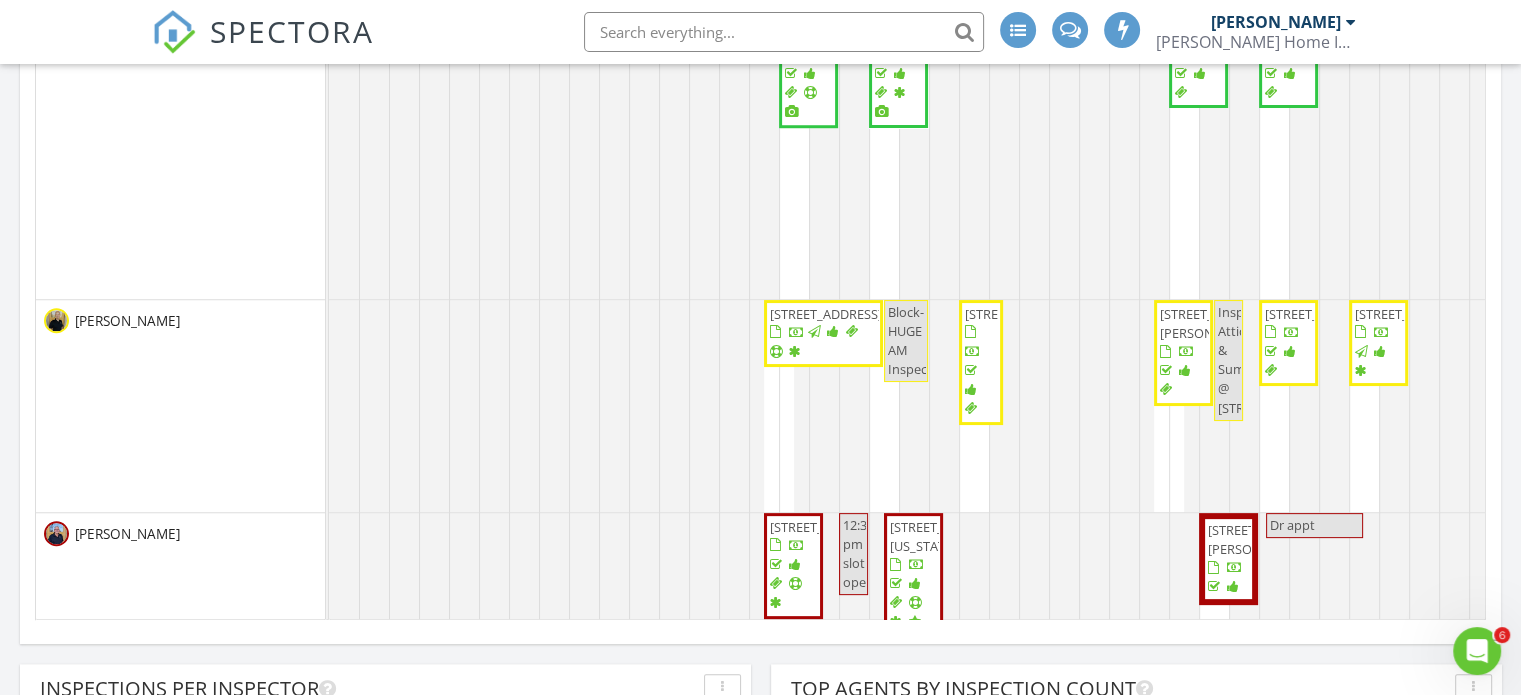 scroll, scrollTop: 1855, scrollLeft: 0, axis: vertical 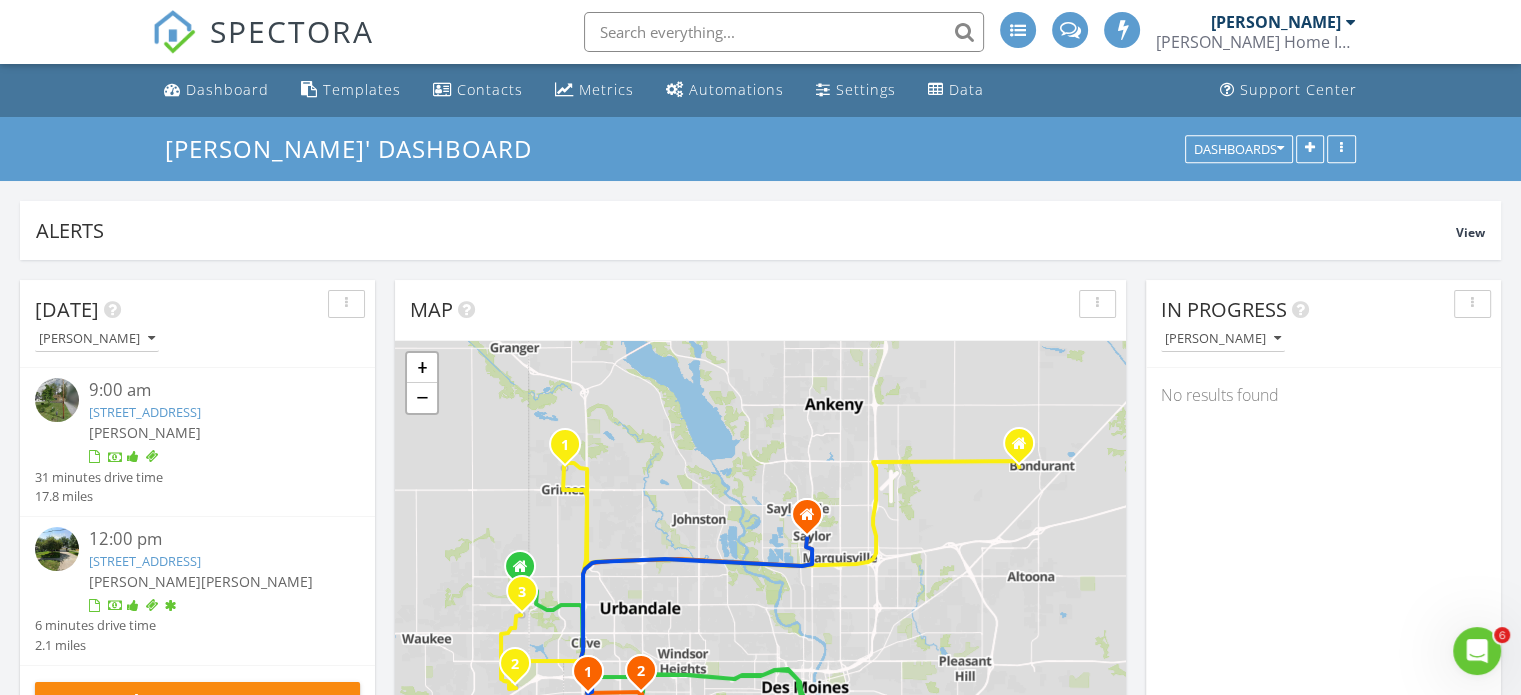 click on "[DATE]
[PERSON_NAME]
9:00 am
[STREET_ADDRESS]
[PERSON_NAME]
31 minutes drive time   17.8 miles       12:00 pm
[STREET_ADDRESS]
[PERSON_NAME]
[PERSON_NAME]
6 minutes drive time   2.1 miles       New Inspection     New Quote         Map               1 2 1 2 3 1 2 1 2 3 + − I [GEOGRAPHIC_DATA] 235 44.7 km, 48 min Head southeast on [GEOGRAPHIC_DATA] 60 m Continue left onto [GEOGRAPHIC_DATA] 300 m Turn right onto [GEOGRAPHIC_DATA] 400 m Turn right onto [GEOGRAPHIC_DATA] 300 m Continue onto [GEOGRAPHIC_DATA] 450 m Turn right onto [GEOGRAPHIC_DATA] 800 m Enter the traffic circle and take the 3rd exit onto [PERSON_NAME][GEOGRAPHIC_DATA] 80 m Exit the traffic circle onto [PERSON_NAME][GEOGRAPHIC_DATA] 2.5 km 700 m Merge left onto I 80 3.5 km 1.5 km 0 m" at bounding box center (760, 2545) 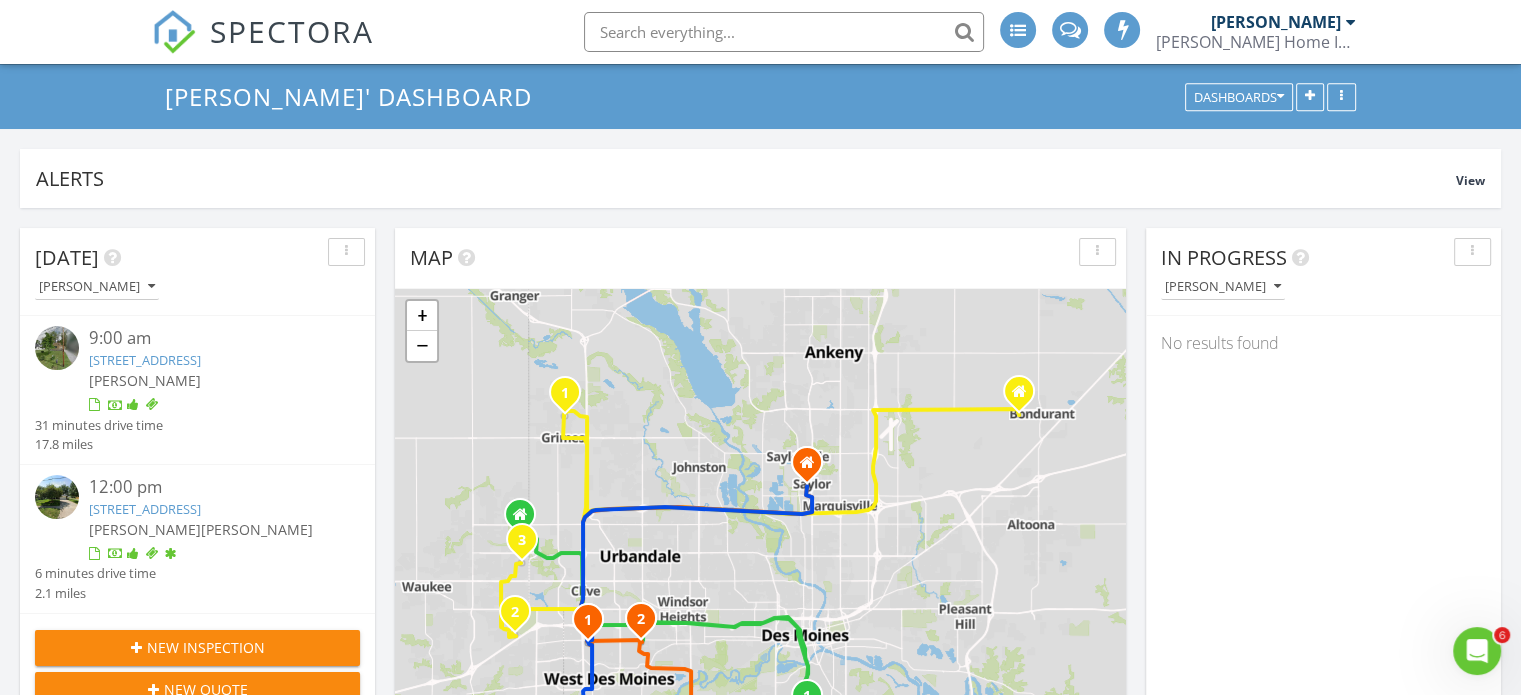 scroll, scrollTop: 0, scrollLeft: 0, axis: both 